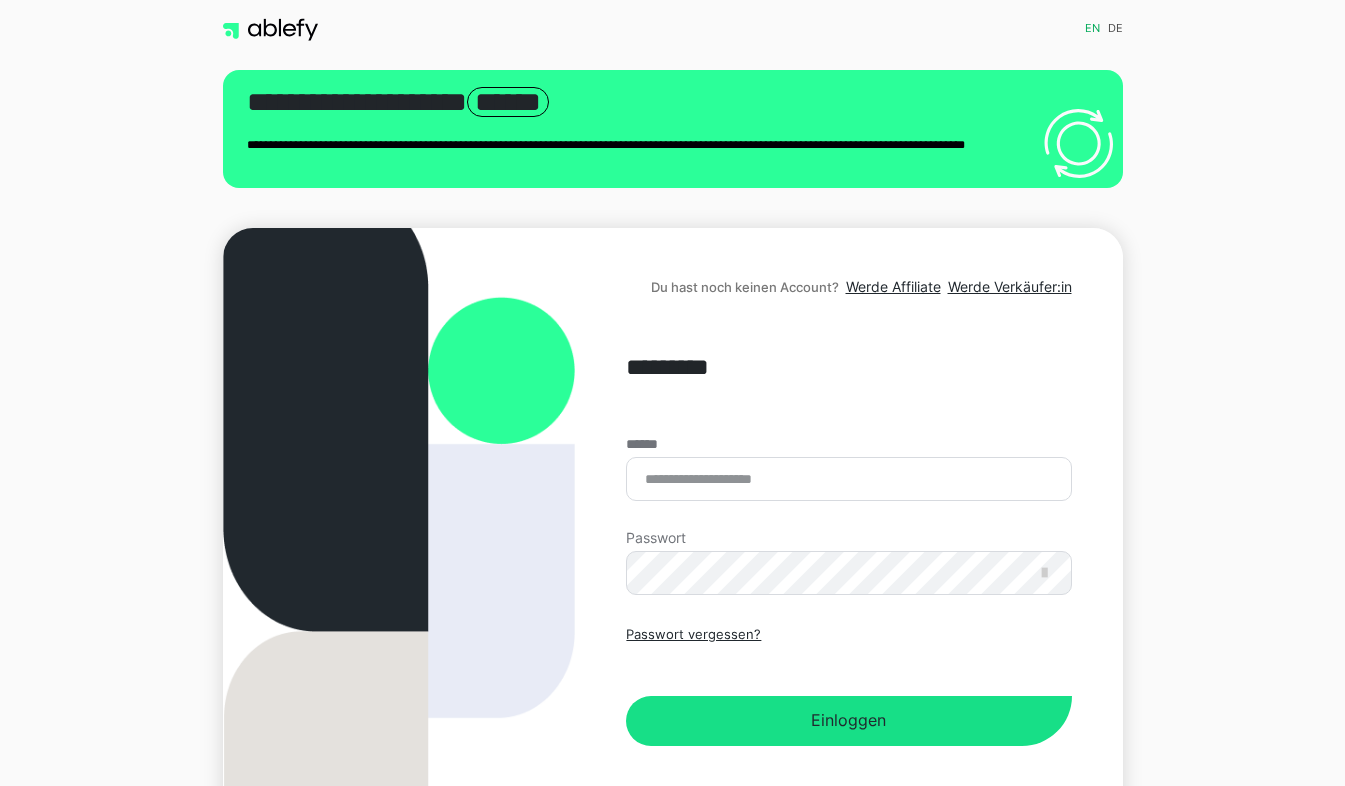scroll, scrollTop: 0, scrollLeft: 0, axis: both 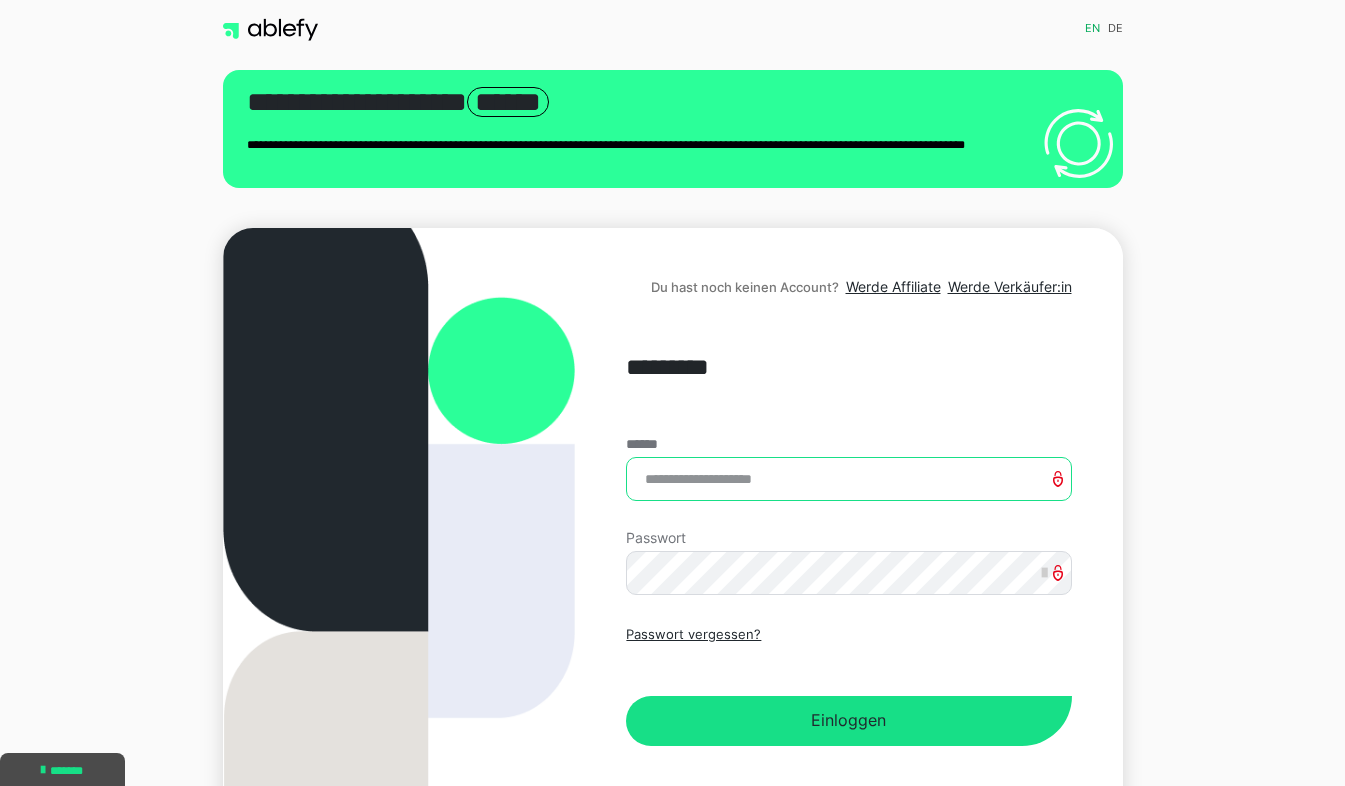 click on "******" at bounding box center [848, 479] 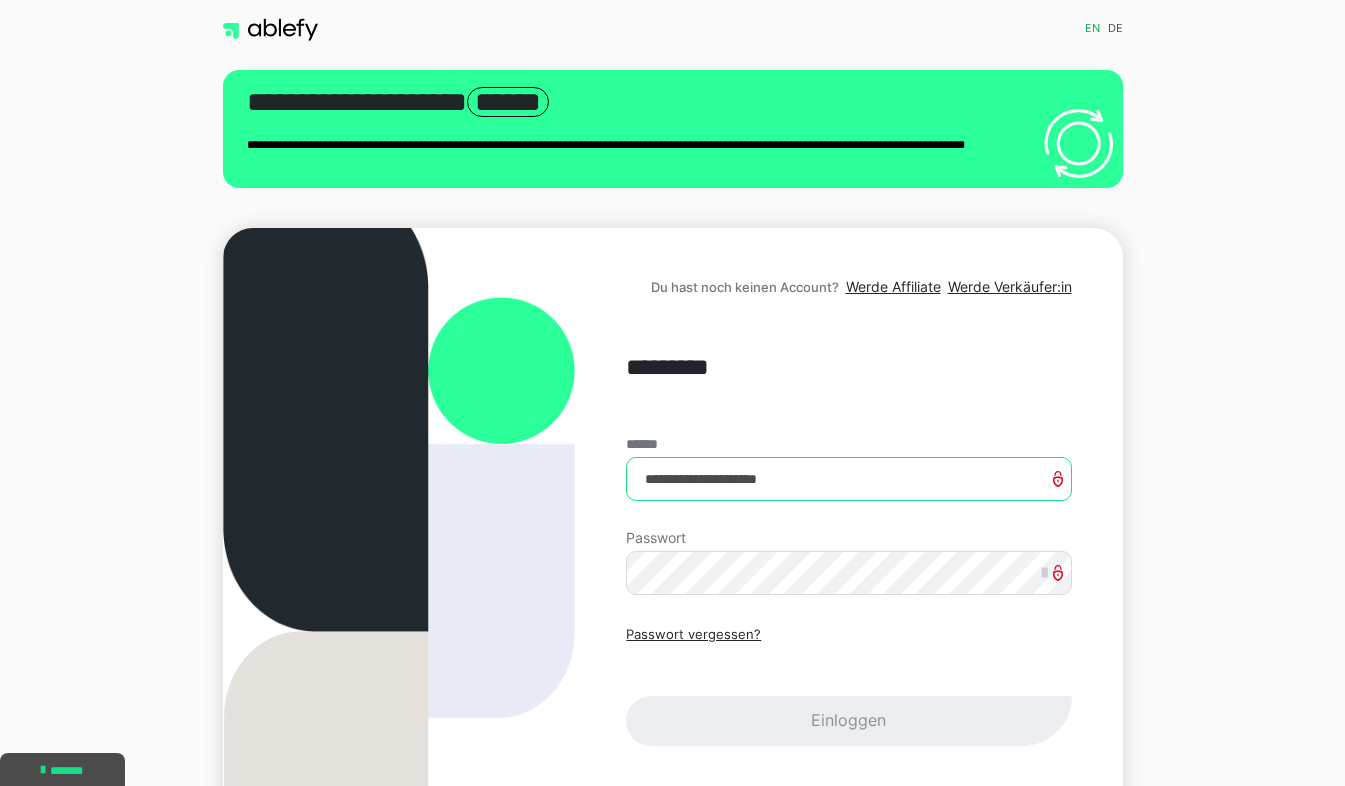 type on "**********" 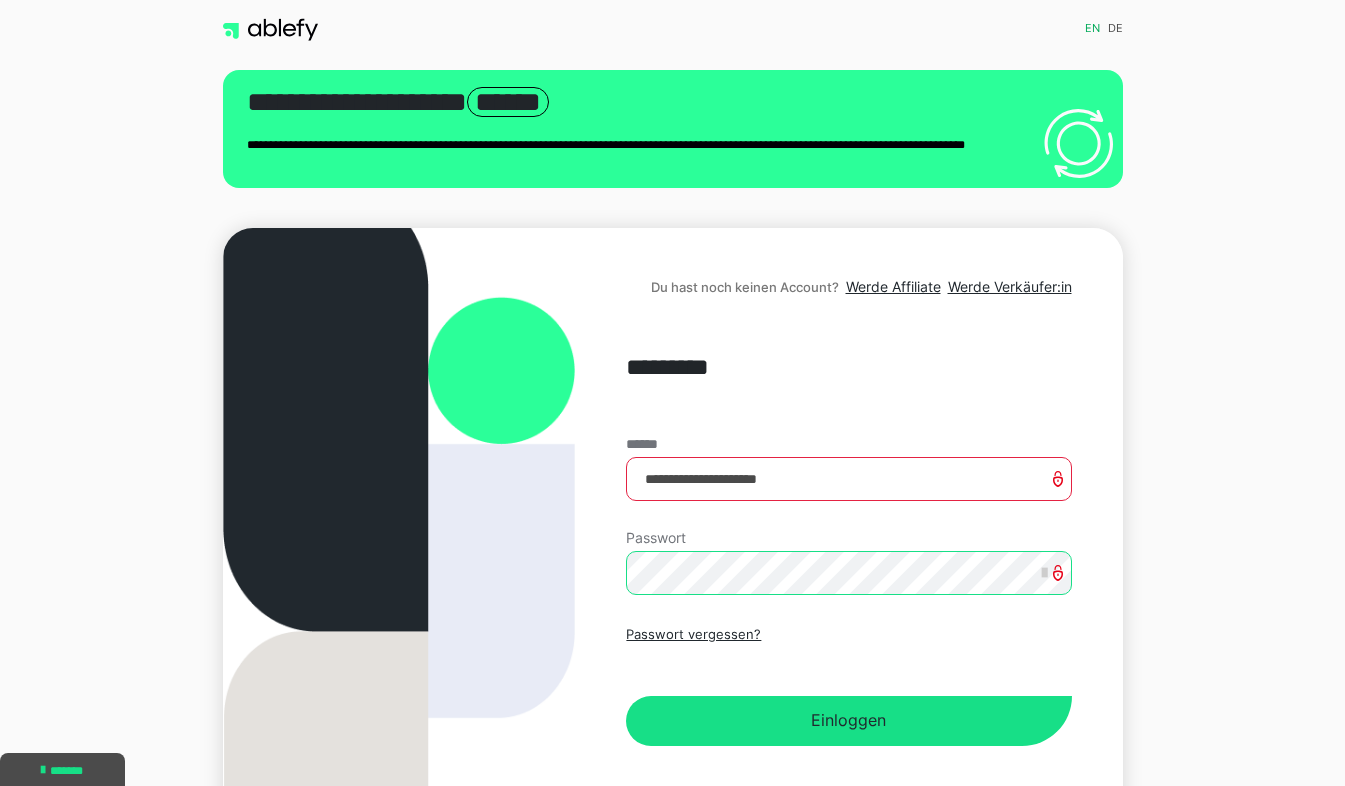 click on "Einloggen" at bounding box center (848, 721) 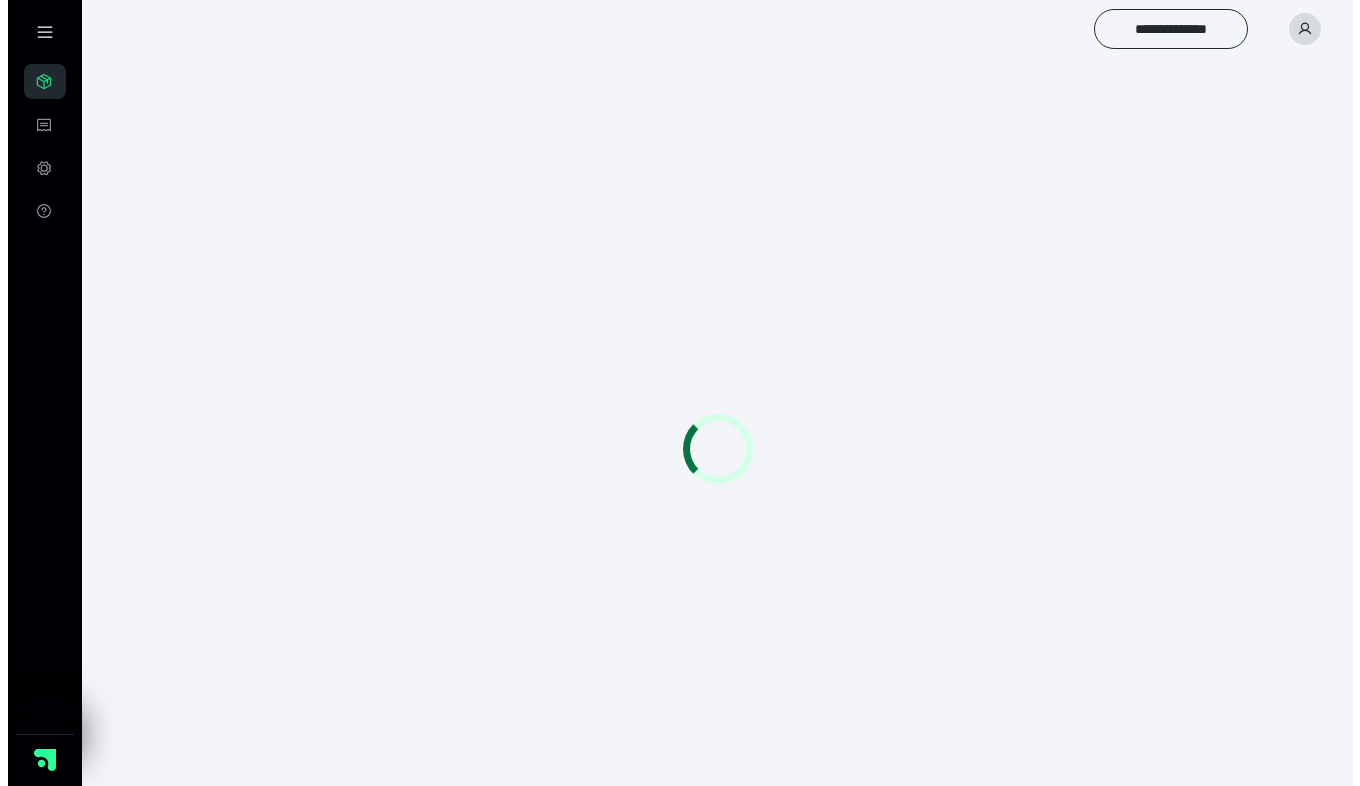 scroll, scrollTop: 0, scrollLeft: 0, axis: both 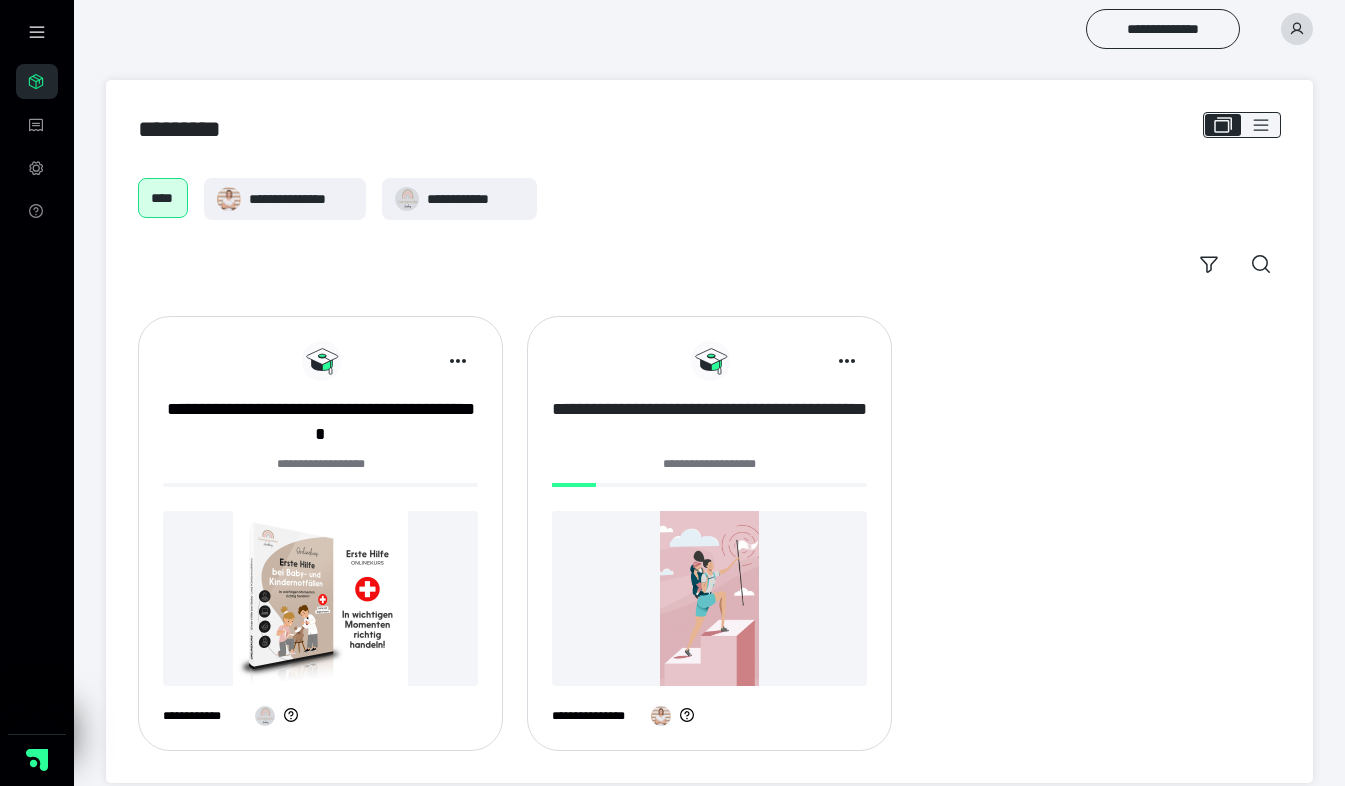 click on "**********" at bounding box center [709, 422] 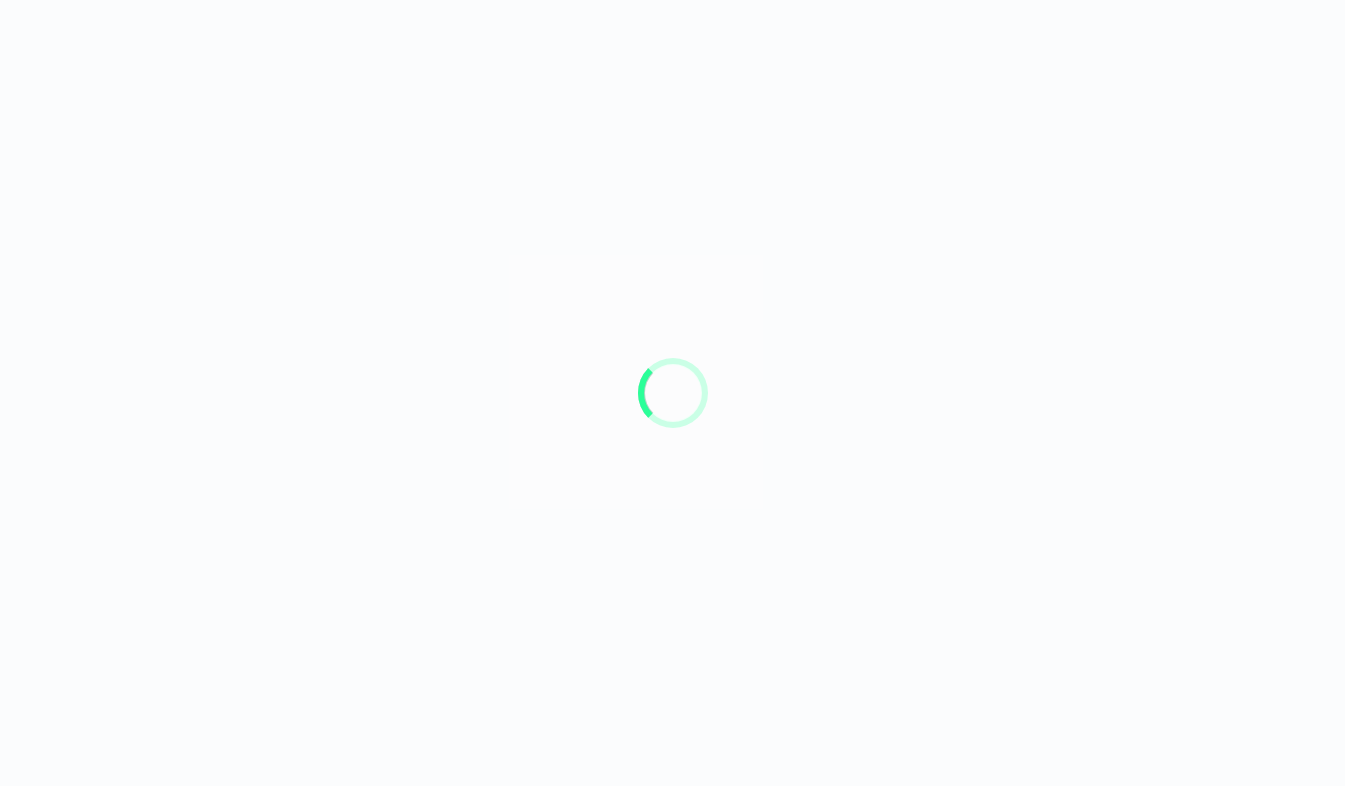 scroll, scrollTop: 0, scrollLeft: 0, axis: both 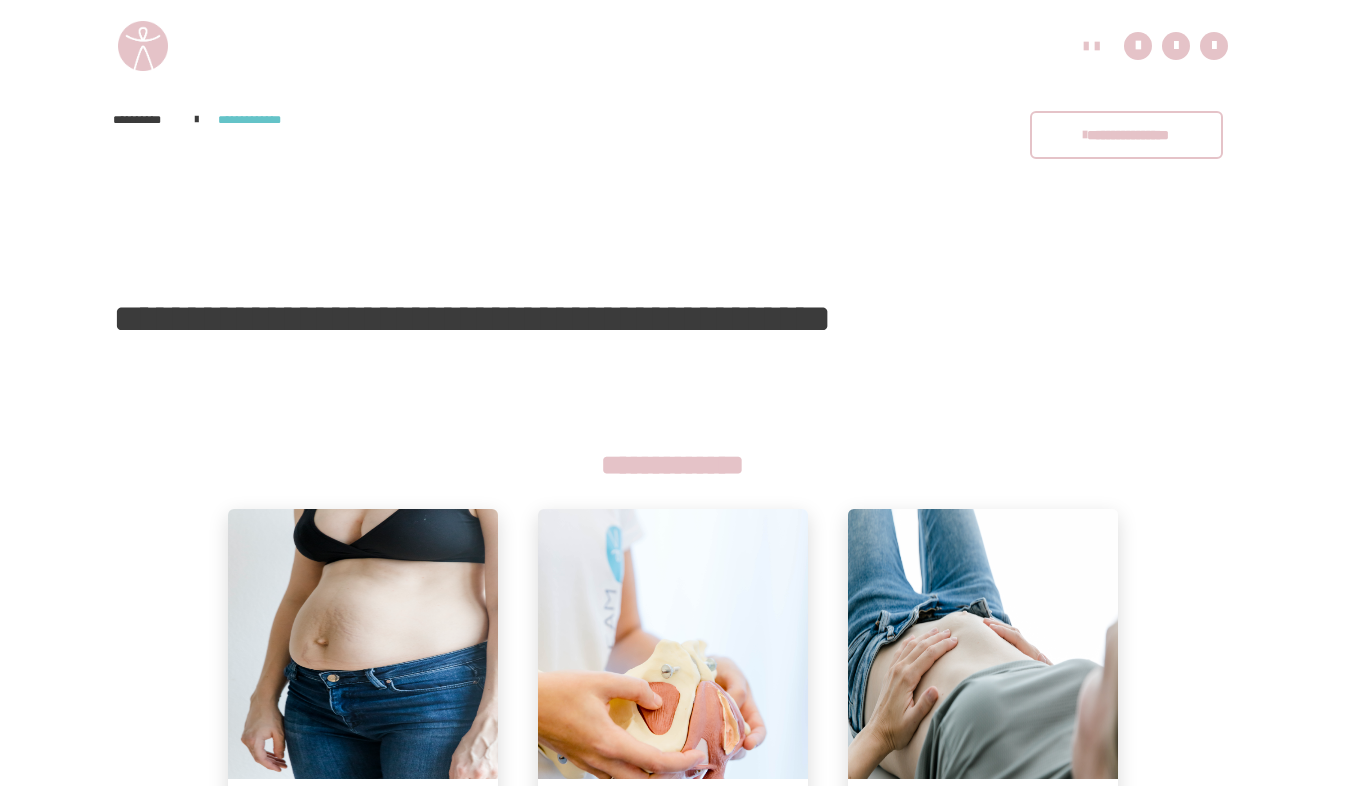 click on "**********" at bounding box center (1126, 135) 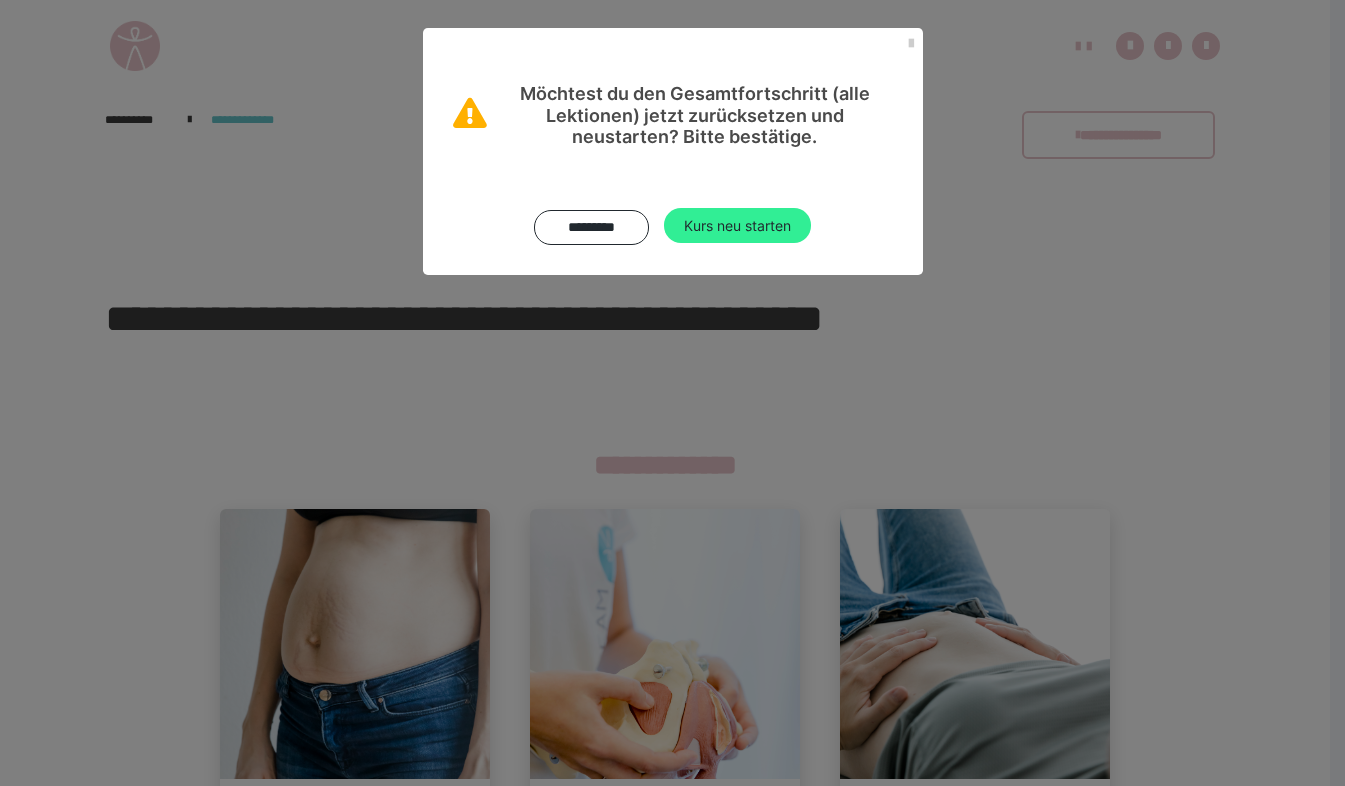 click on "Kurs neu starten" at bounding box center [737, 226] 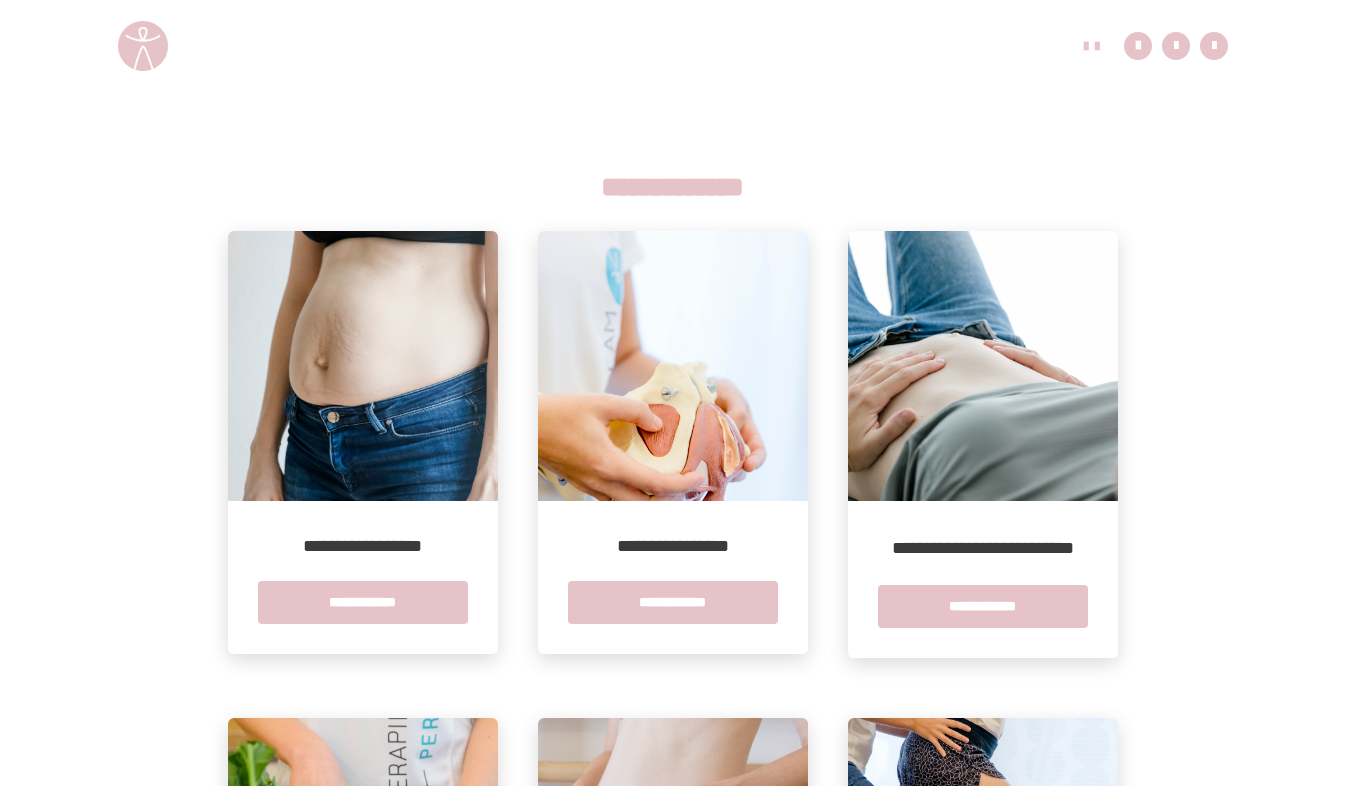 scroll, scrollTop: 279, scrollLeft: 0, axis: vertical 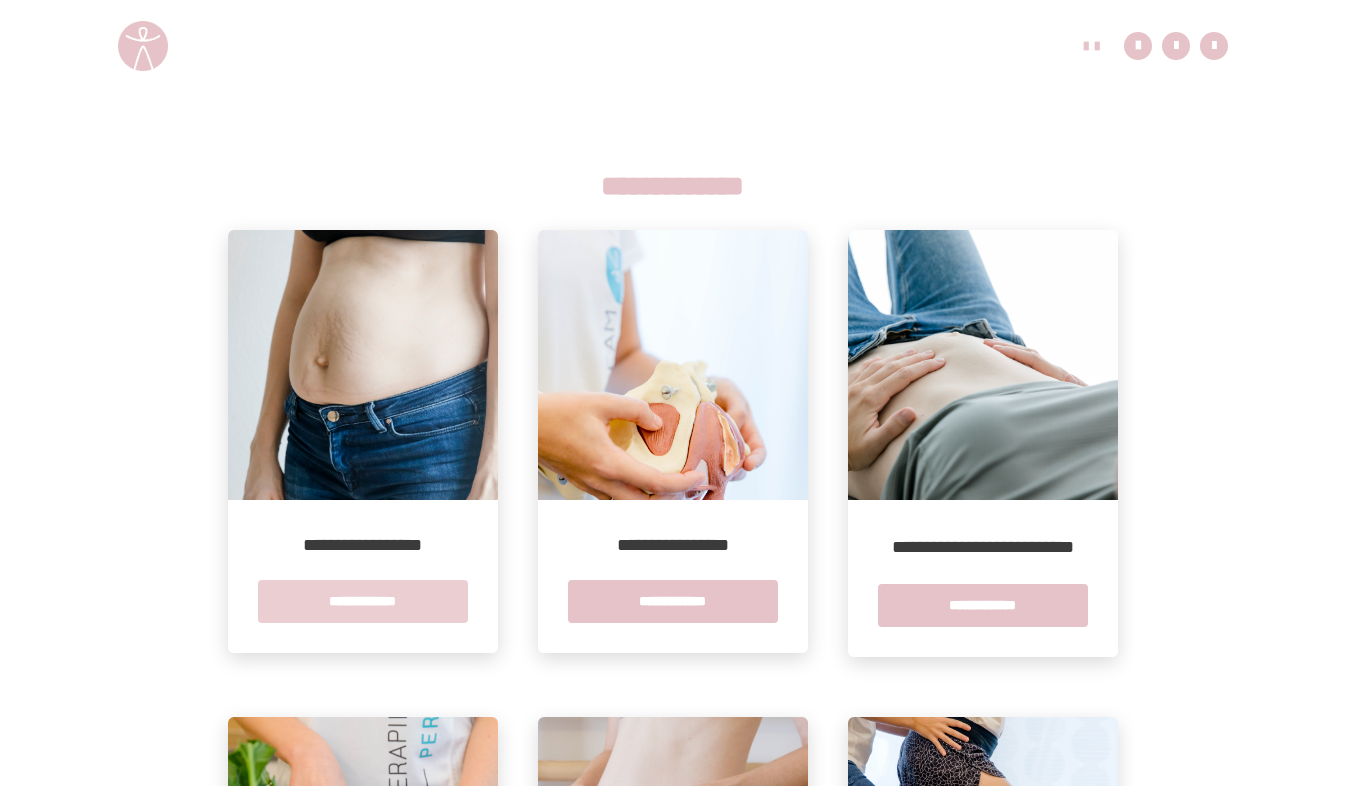 click on "**********" at bounding box center (363, 601) 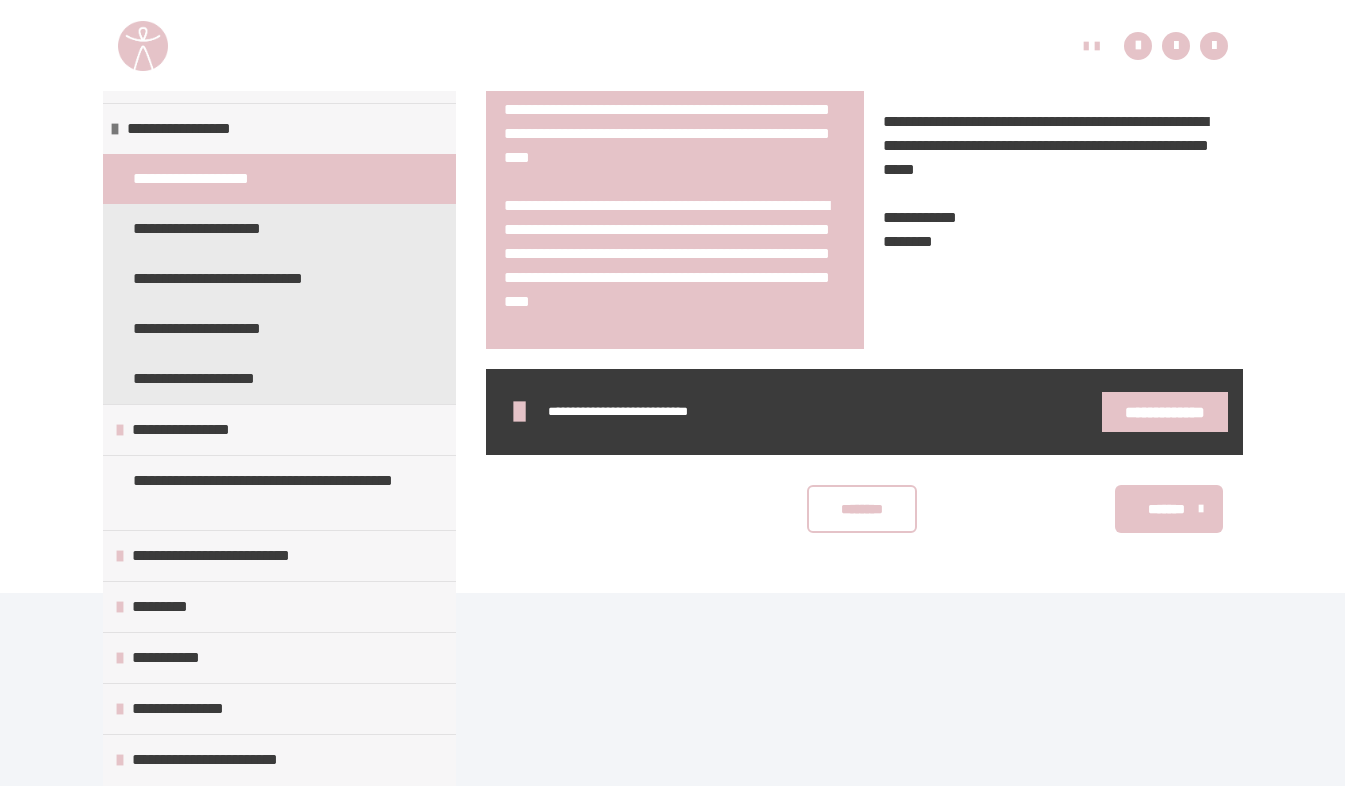 scroll, scrollTop: 1276, scrollLeft: 0, axis: vertical 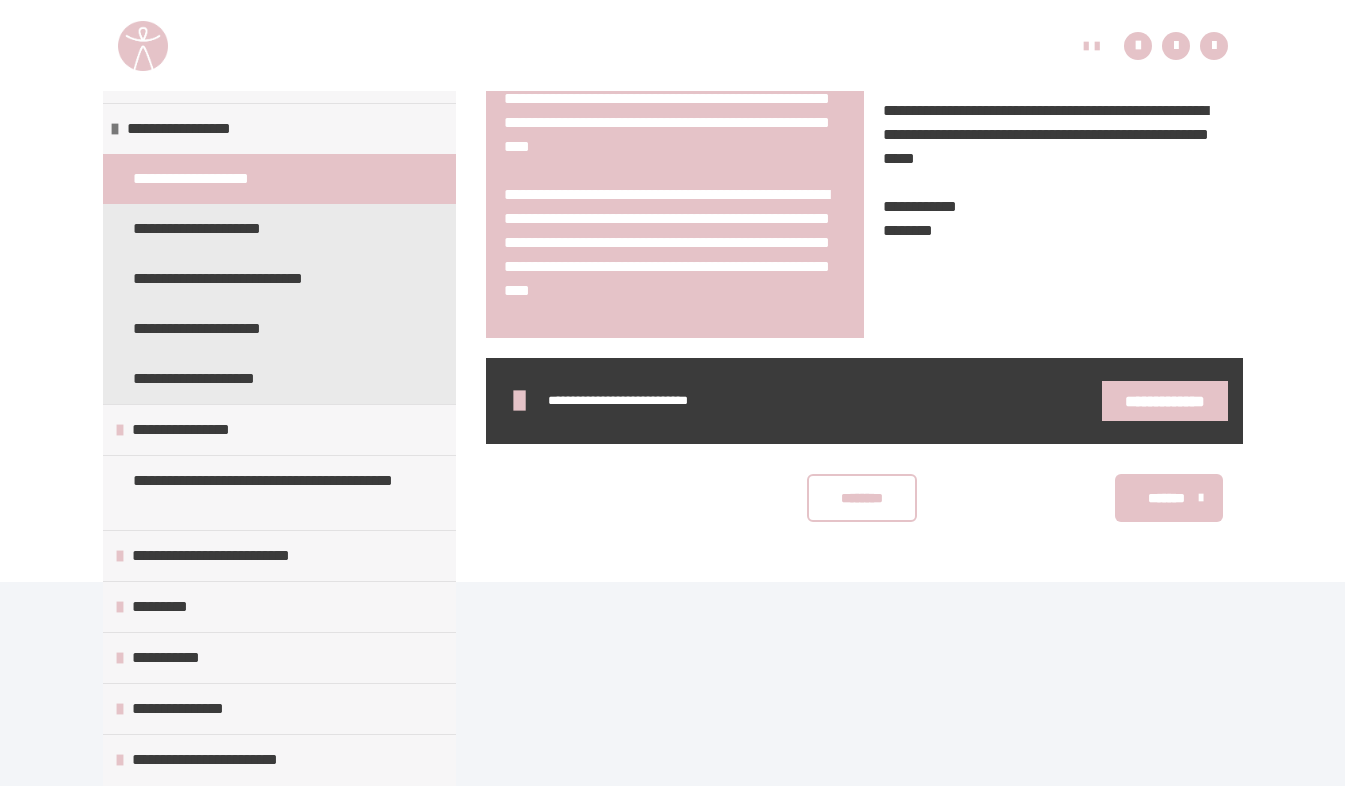 click on "**********" at bounding box center [1164, 401] 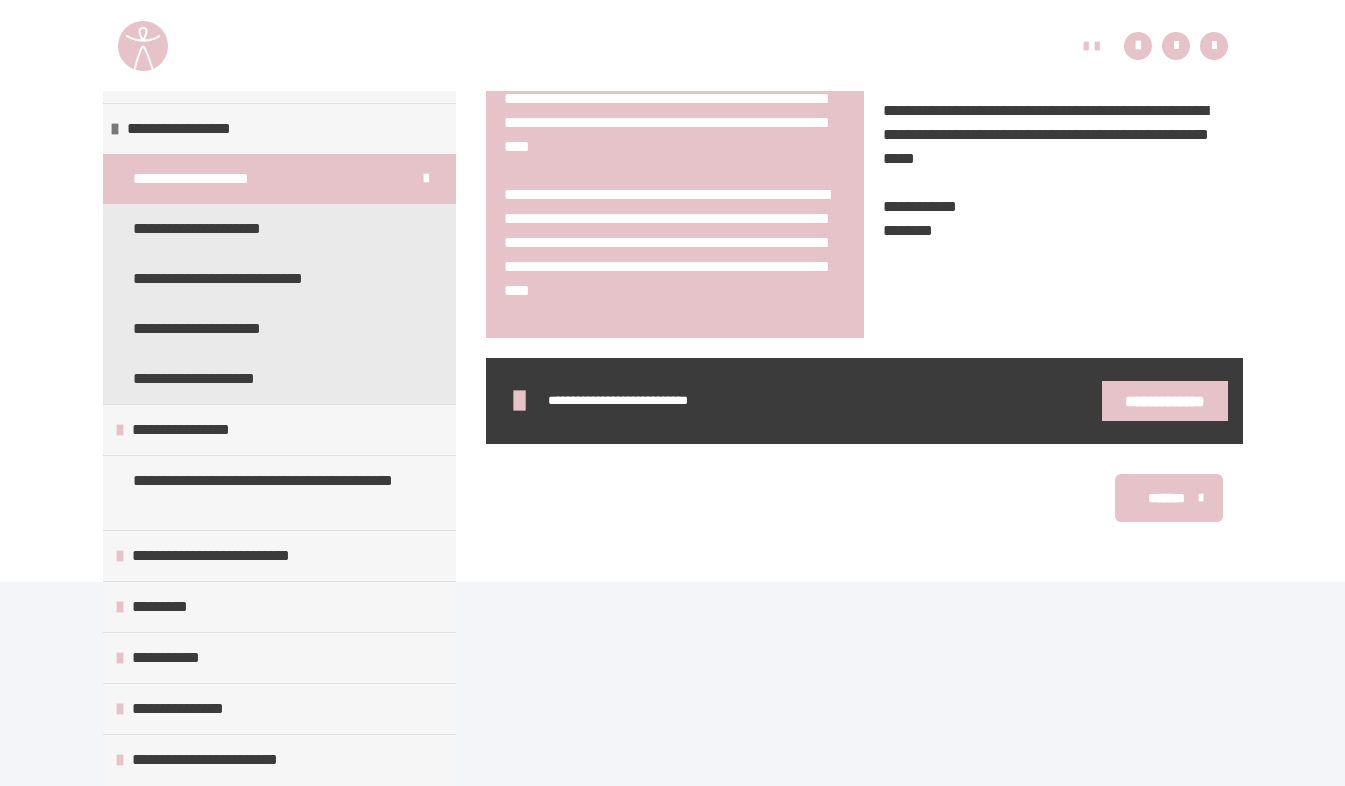 click on "*******" at bounding box center [1166, 498] 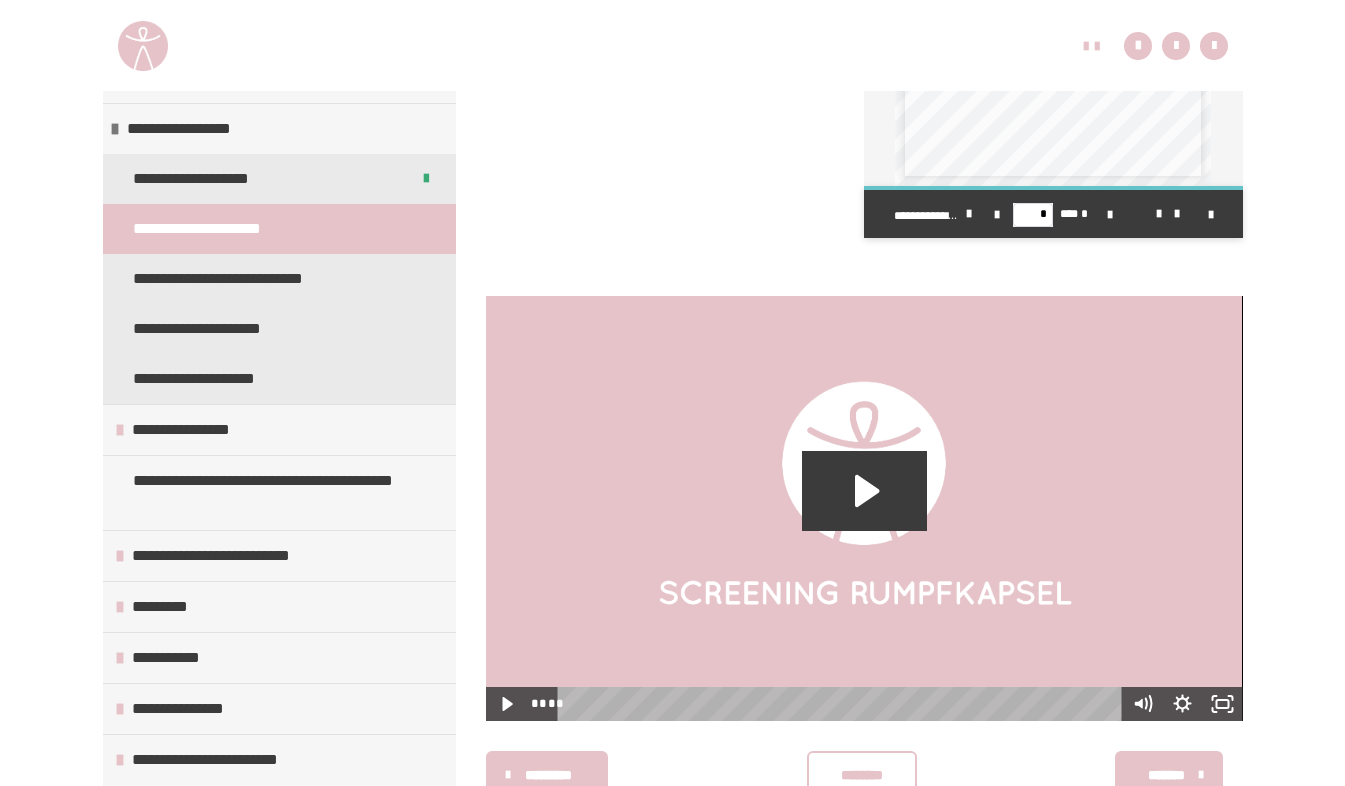 scroll, scrollTop: 747, scrollLeft: 0, axis: vertical 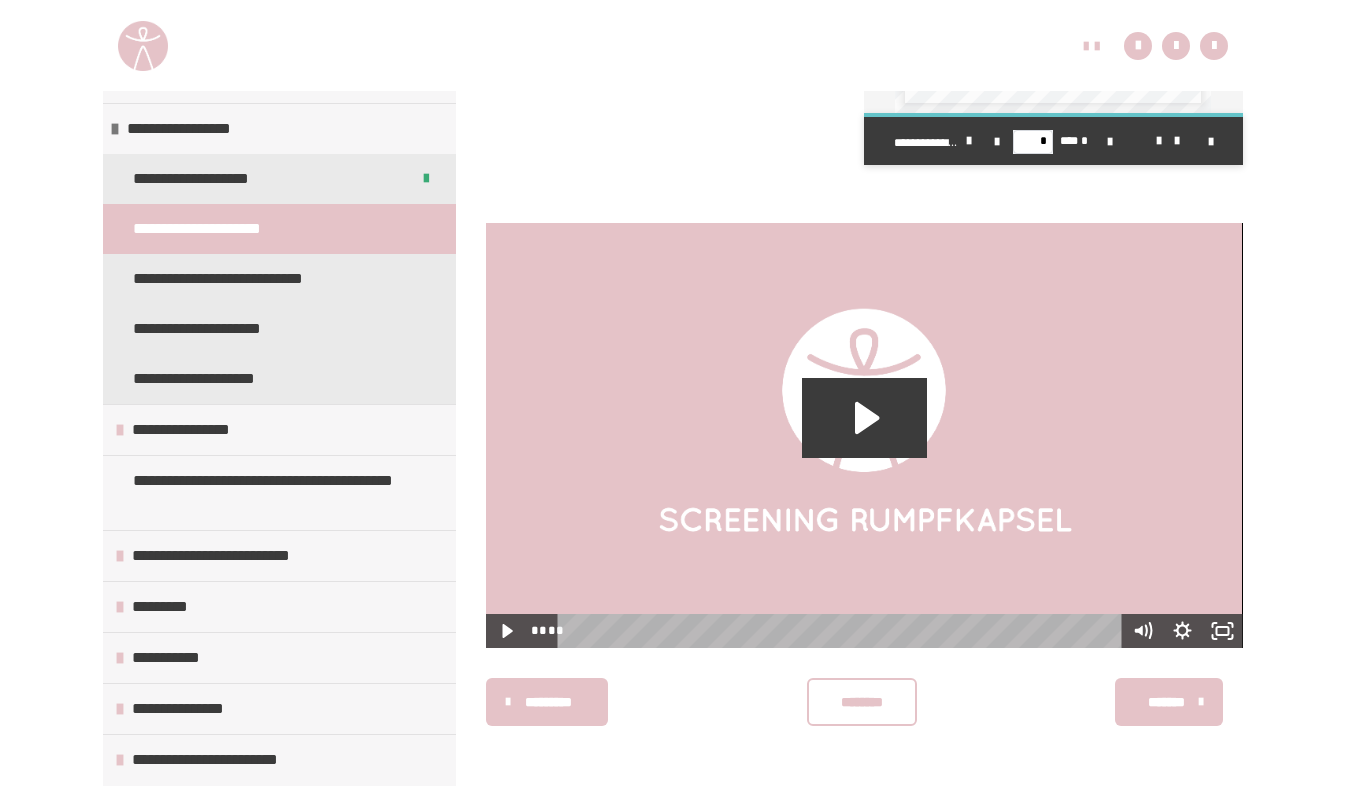 click 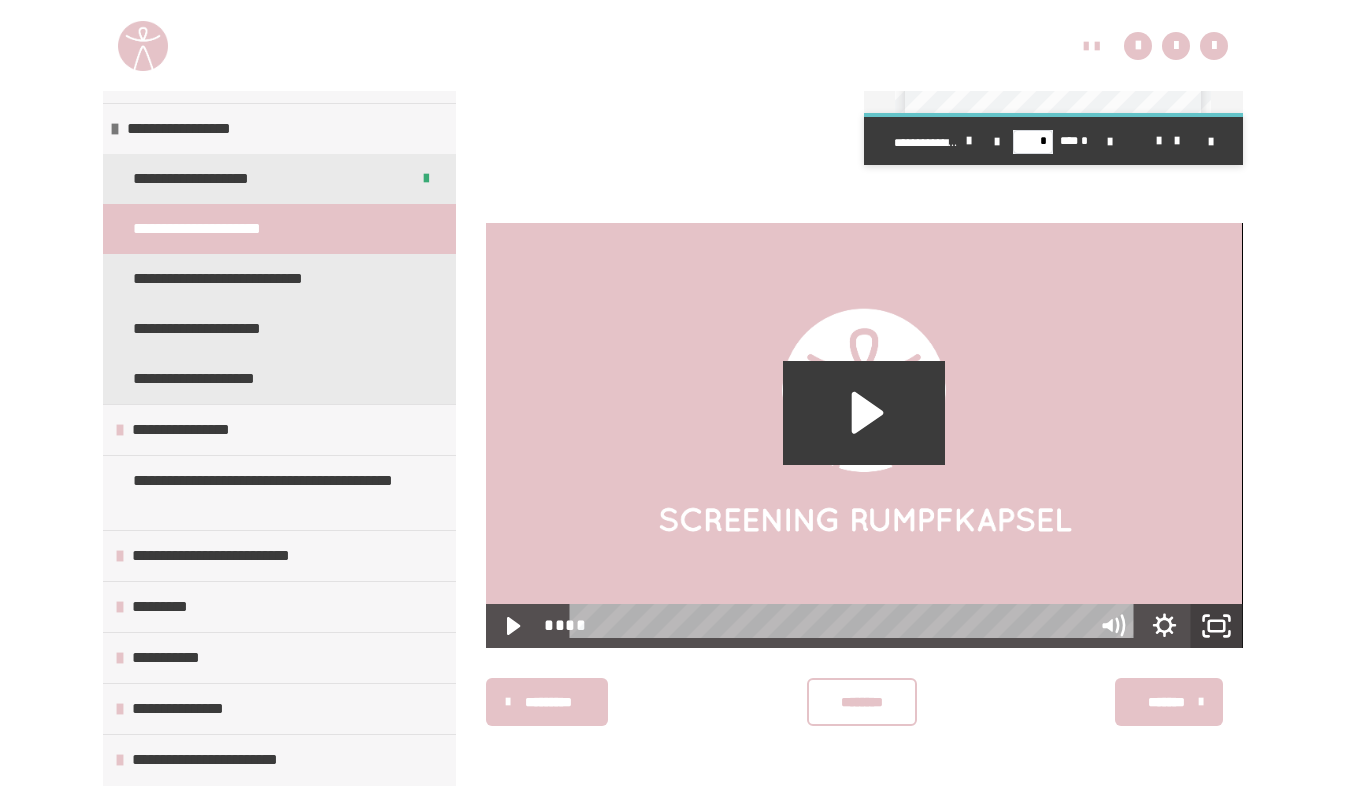 scroll, scrollTop: 621, scrollLeft: 0, axis: vertical 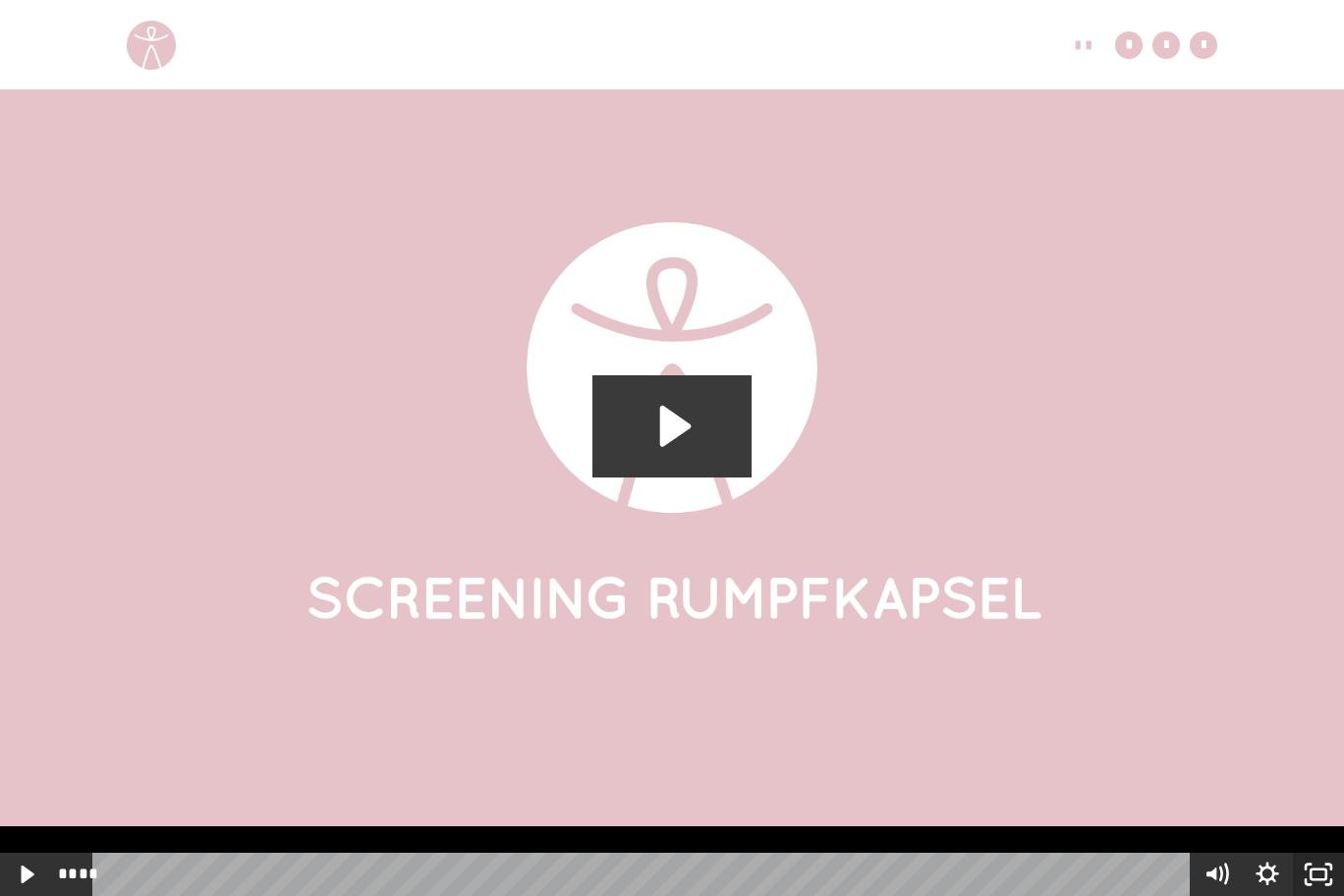 click 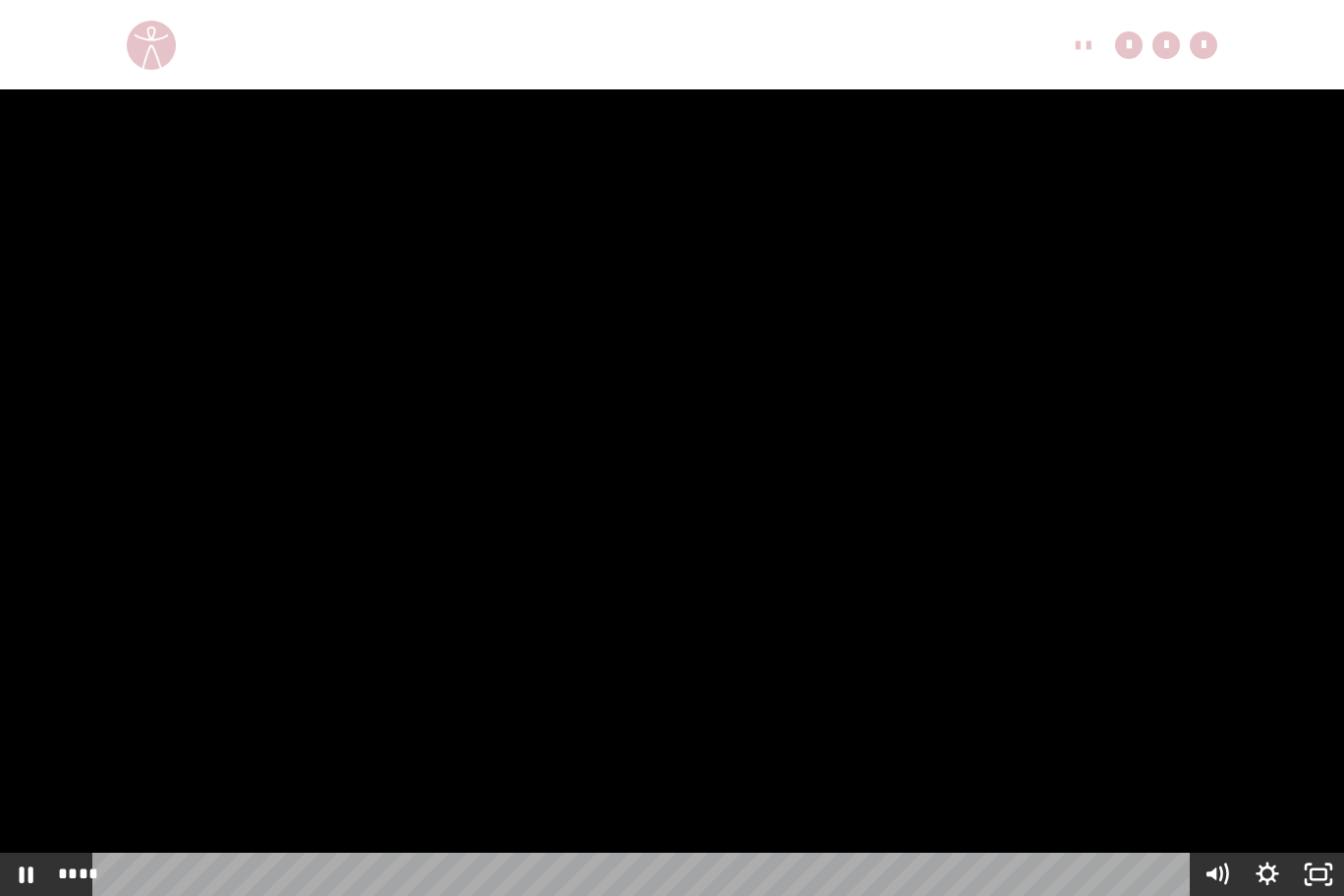 type 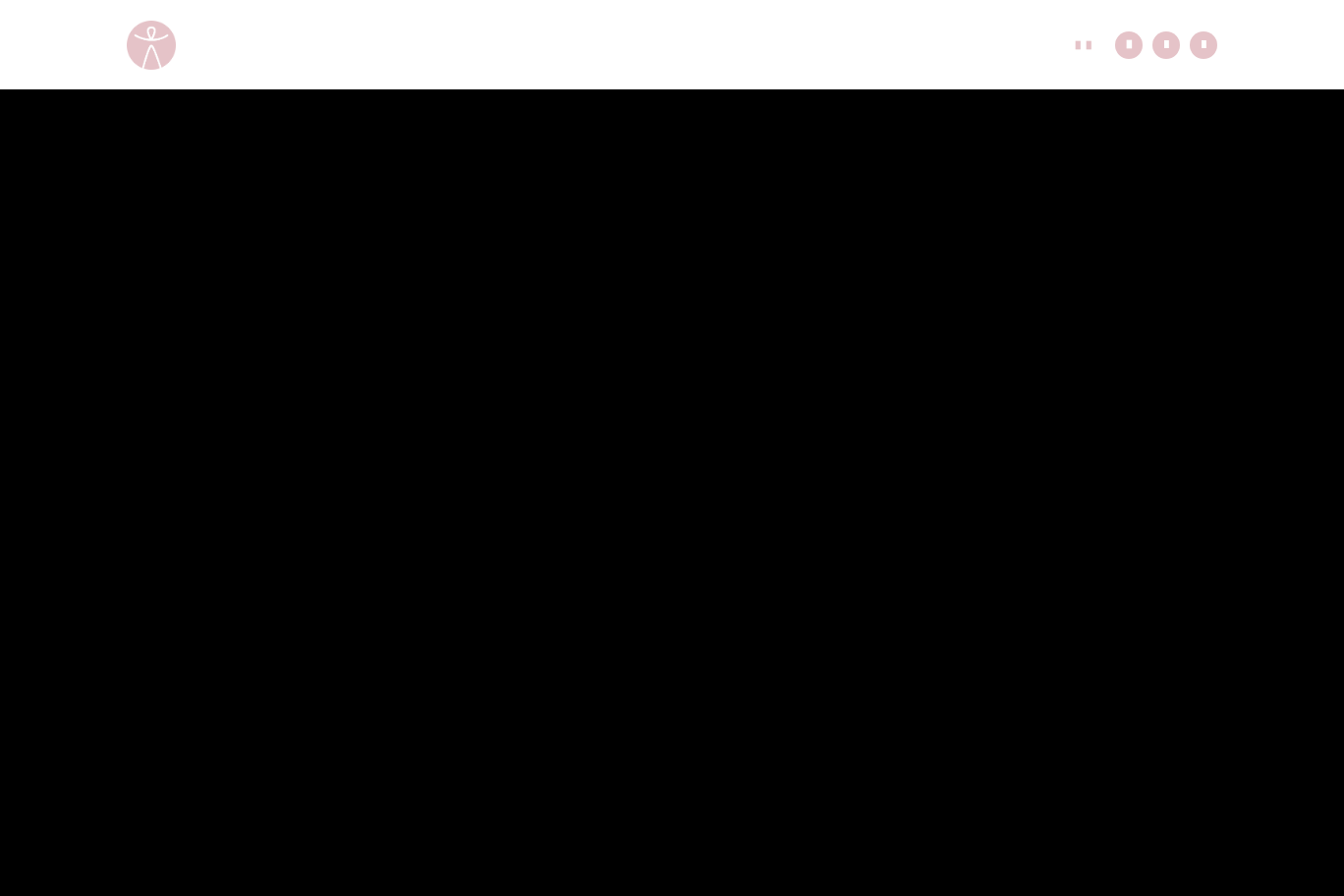 click at bounding box center (0, 0) 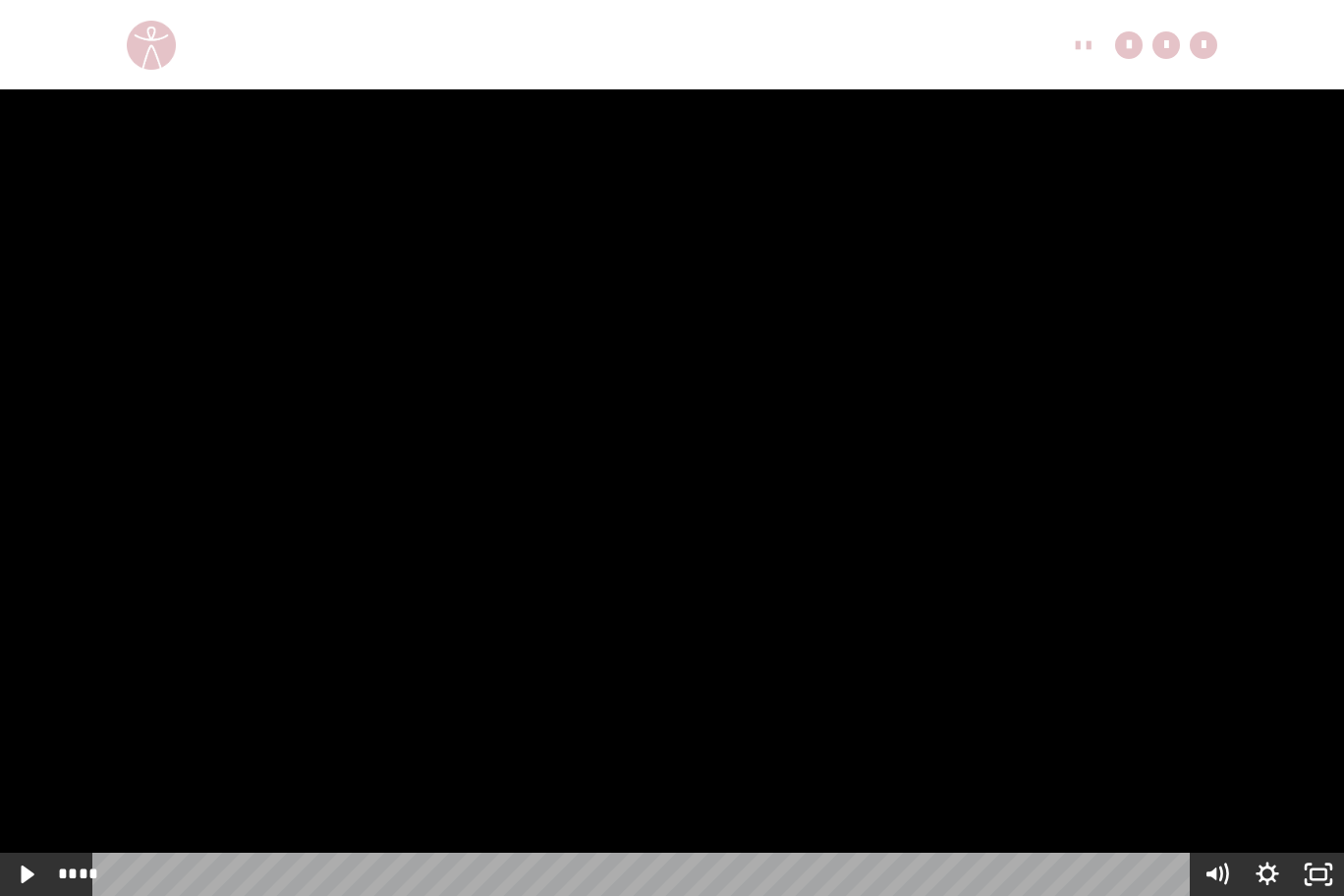 click at bounding box center (672, 448) 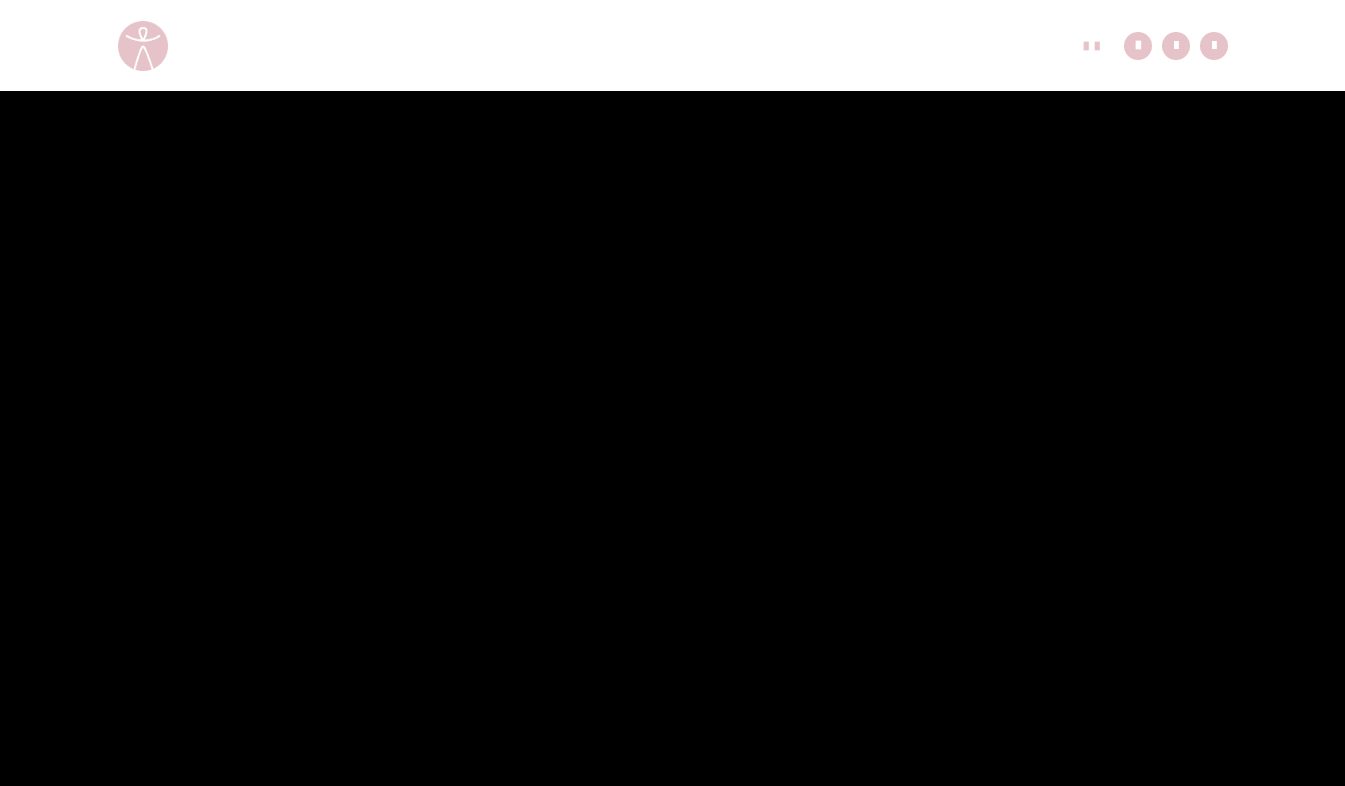 scroll, scrollTop: 747, scrollLeft: 0, axis: vertical 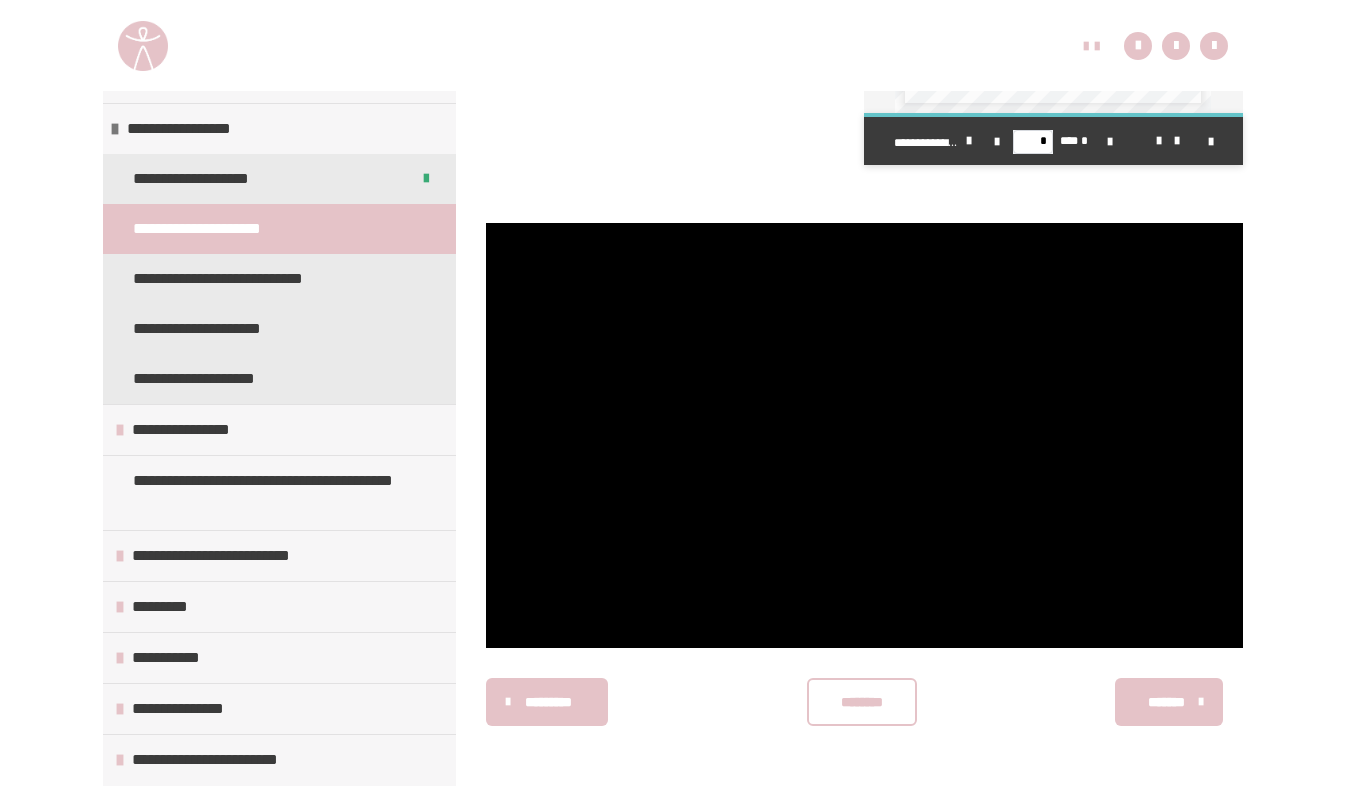 click on "********" at bounding box center [862, 702] 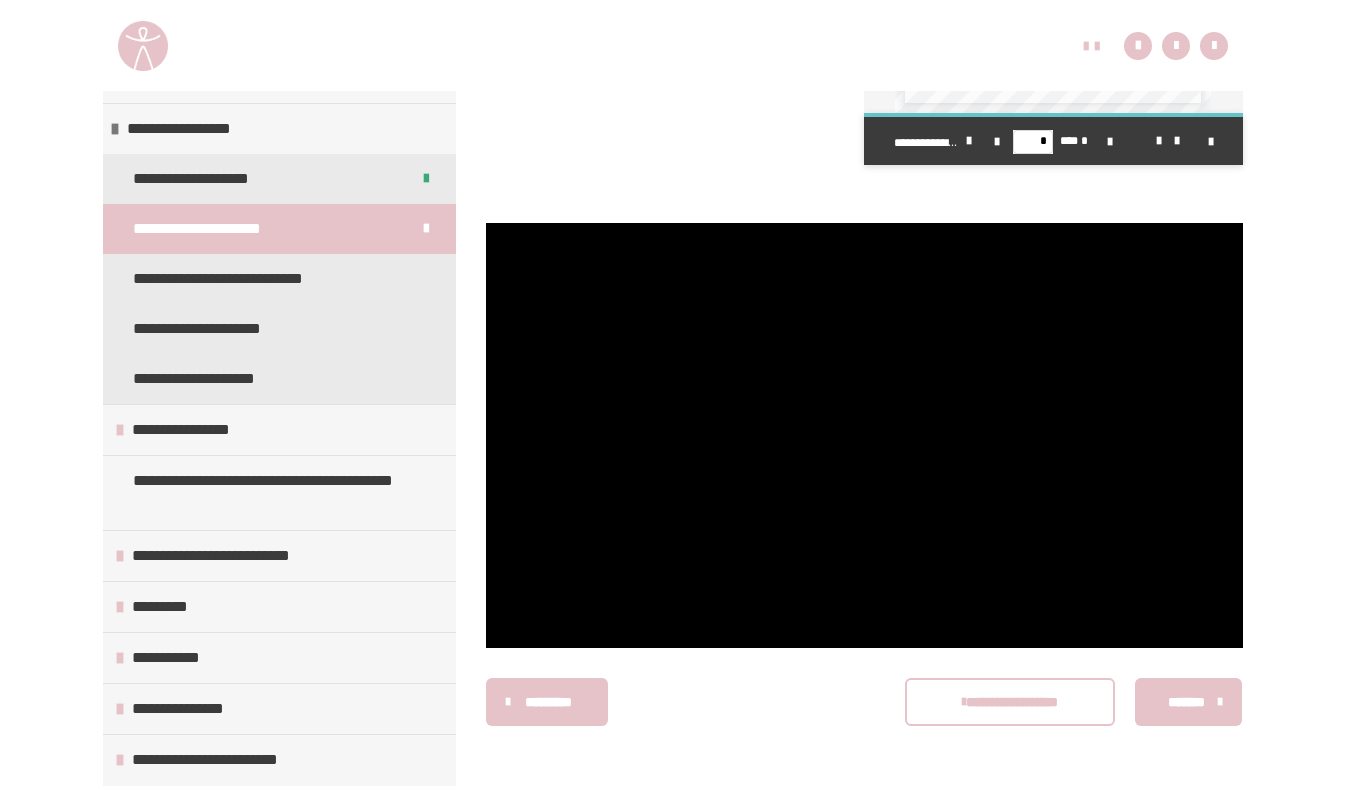click on "*******" at bounding box center [1188, 702] 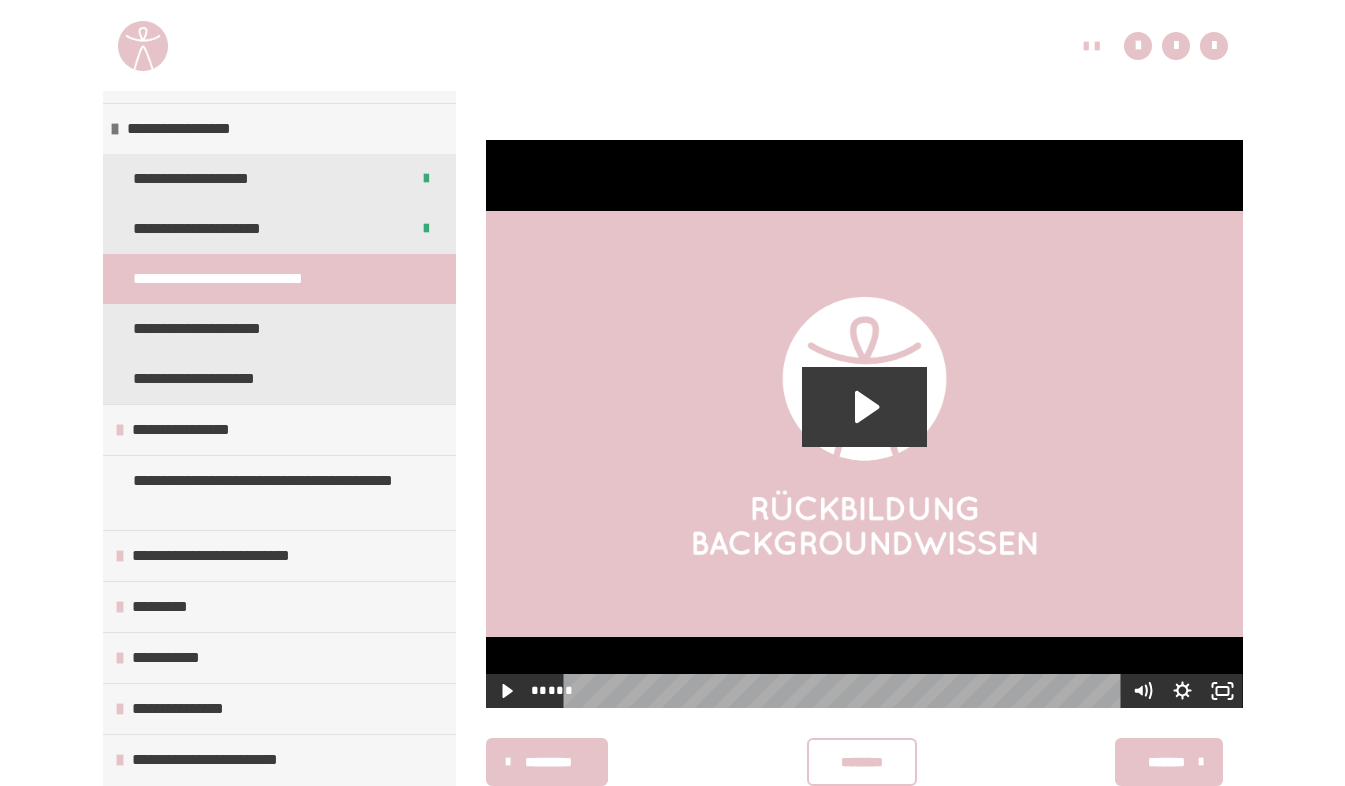 scroll, scrollTop: 578, scrollLeft: 0, axis: vertical 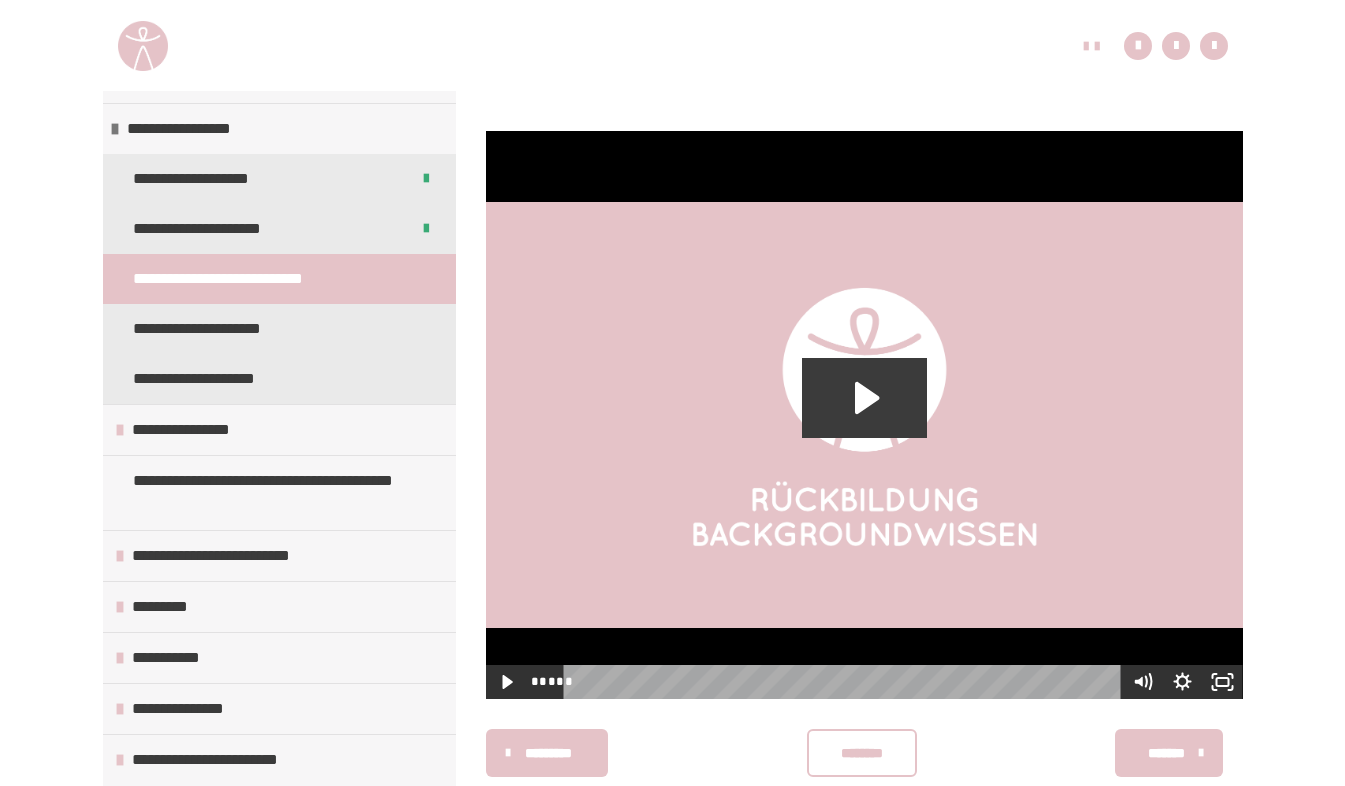 click 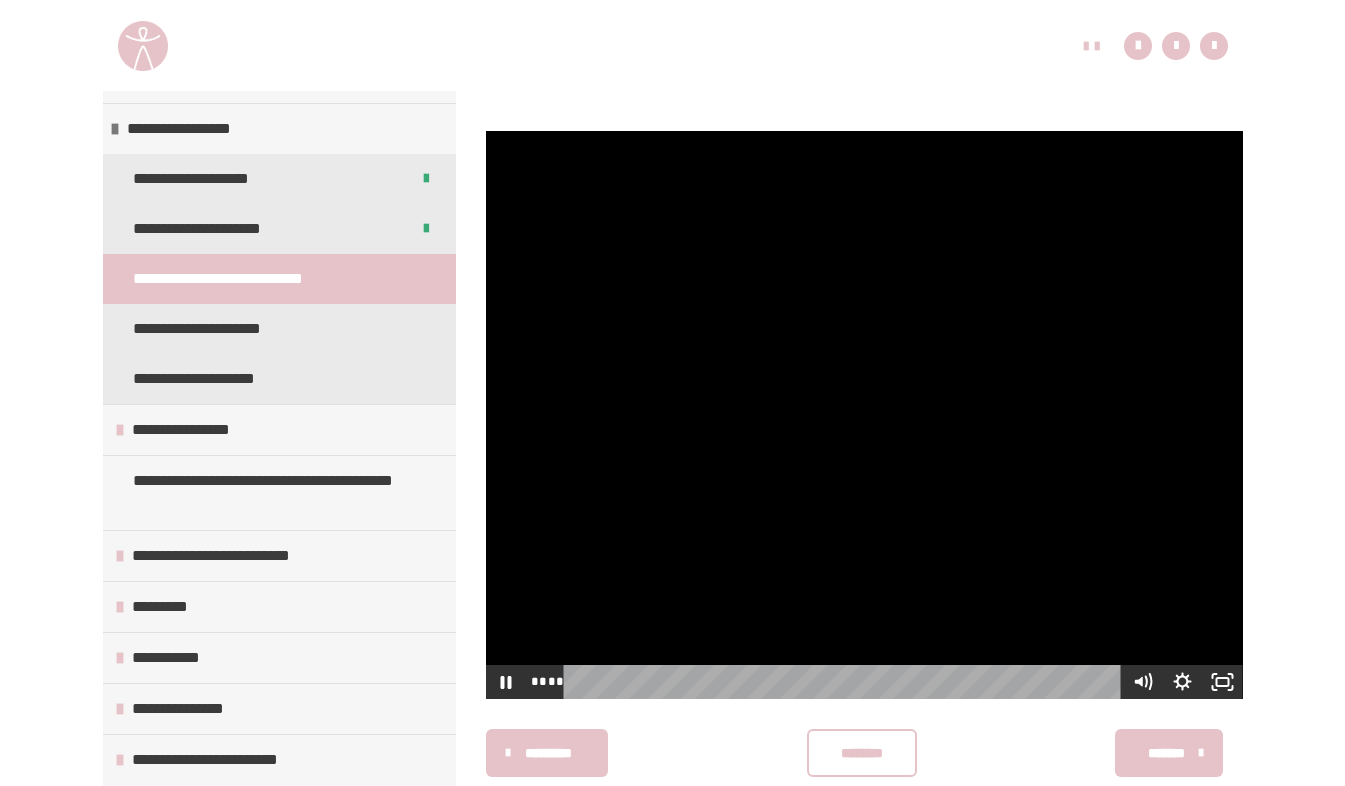 click 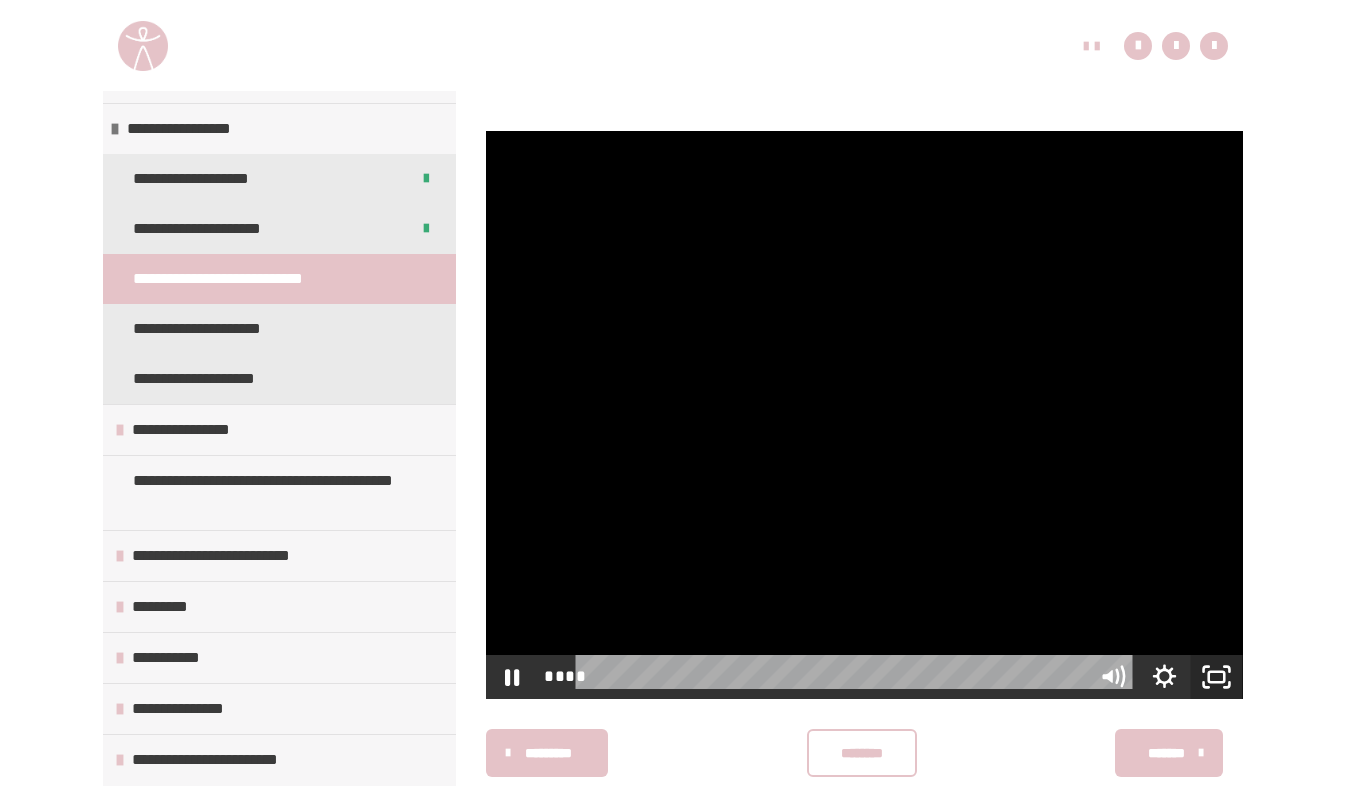 scroll, scrollTop: 554, scrollLeft: 0, axis: vertical 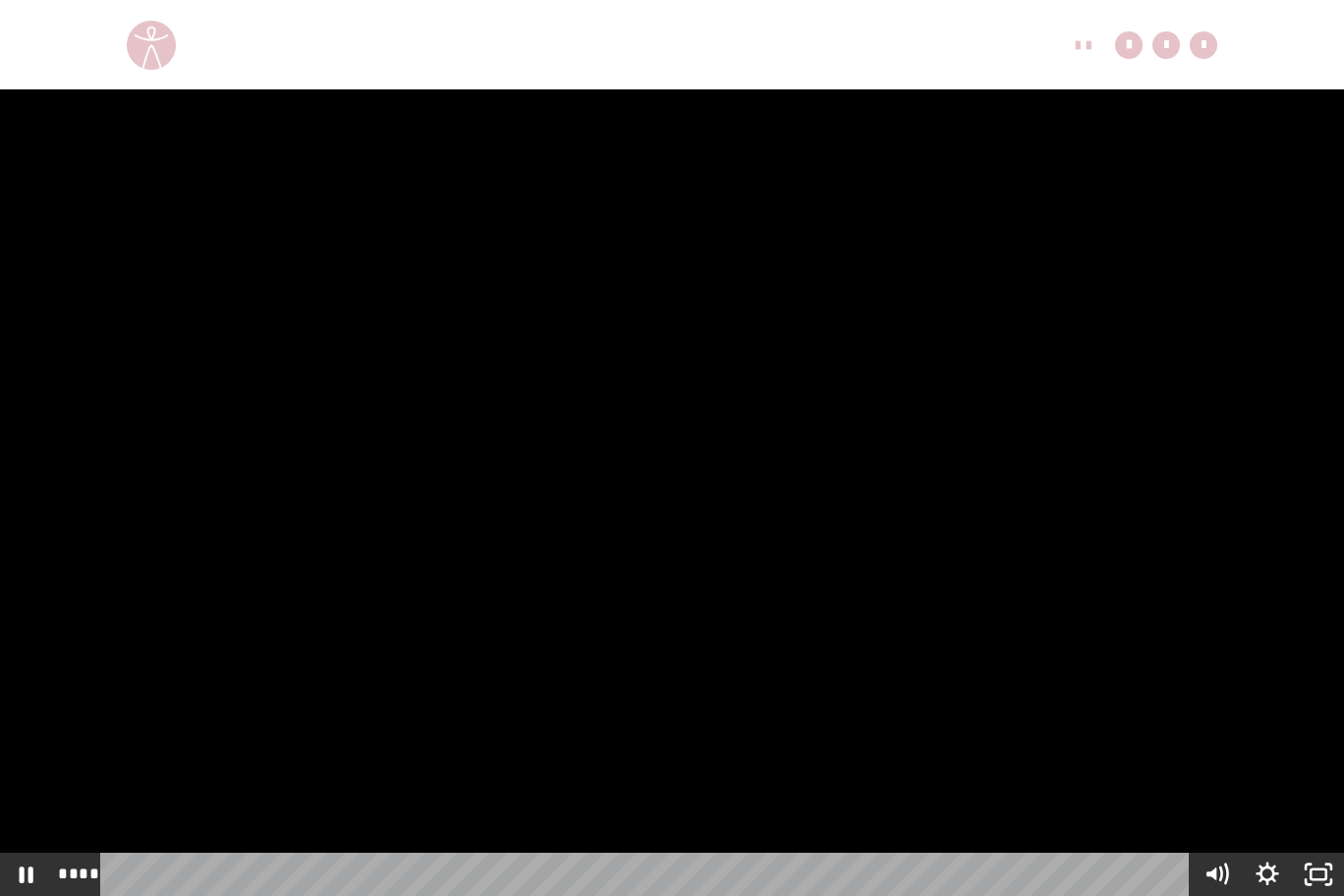 click at bounding box center [672, 448] 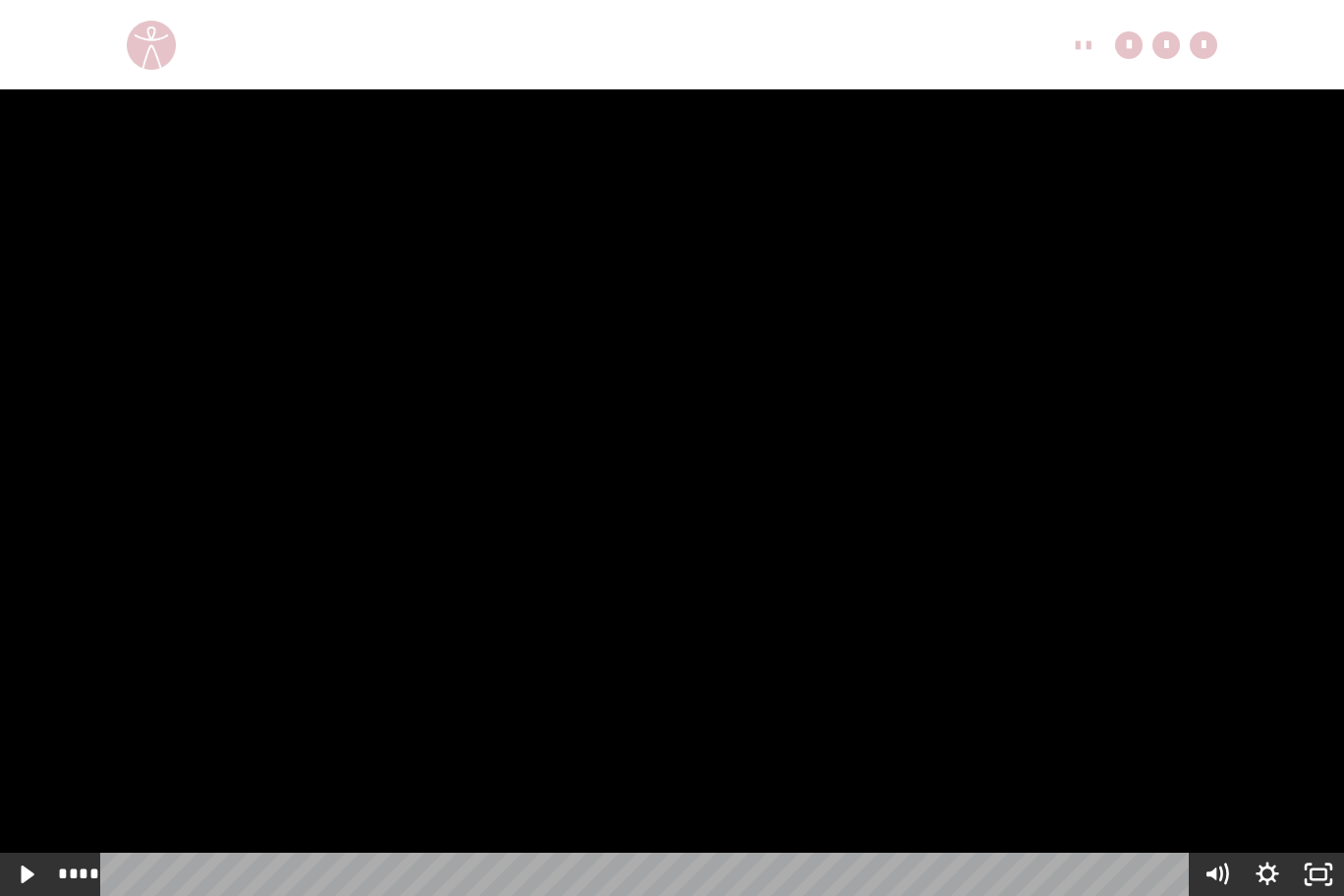 type 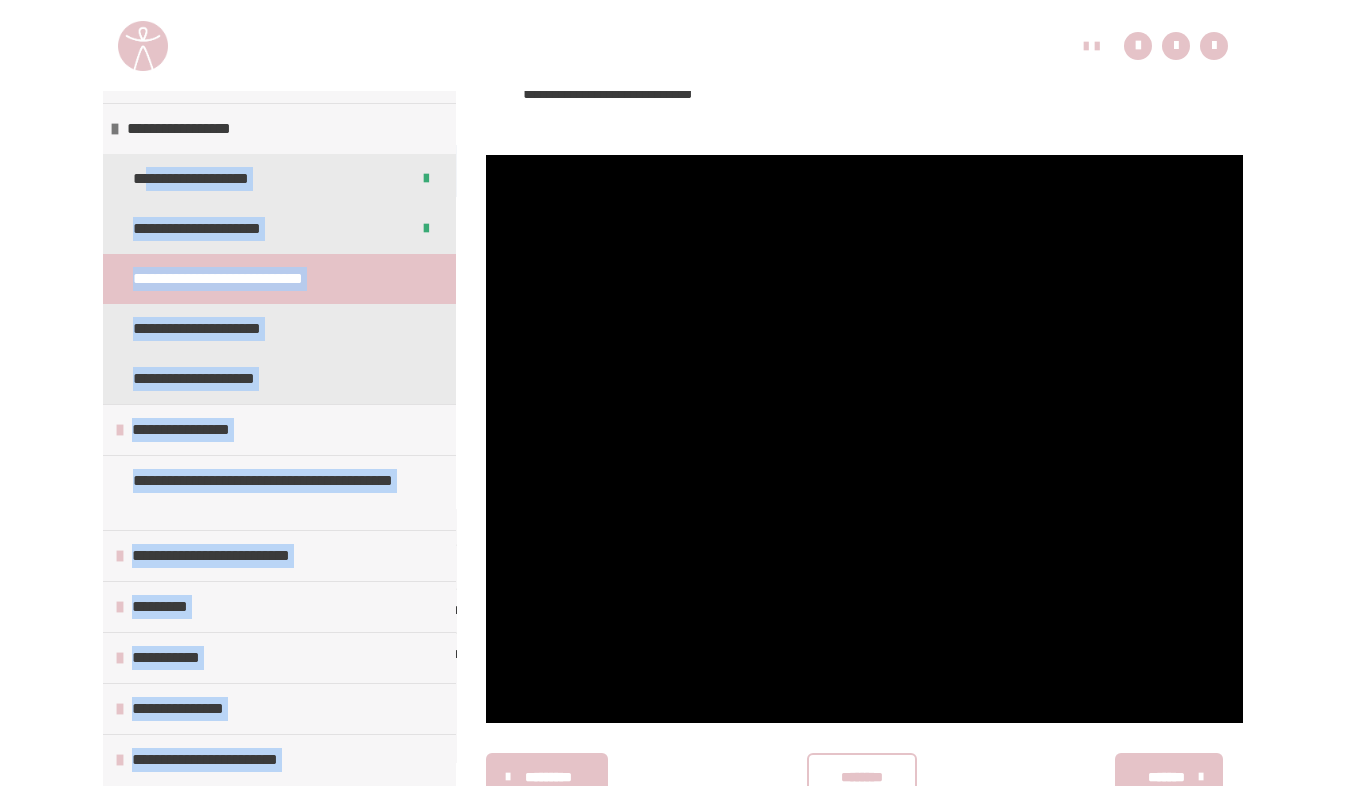 drag, startPoint x: 150, startPoint y: 166, endPoint x: 498, endPoint y: 145, distance: 348.63306 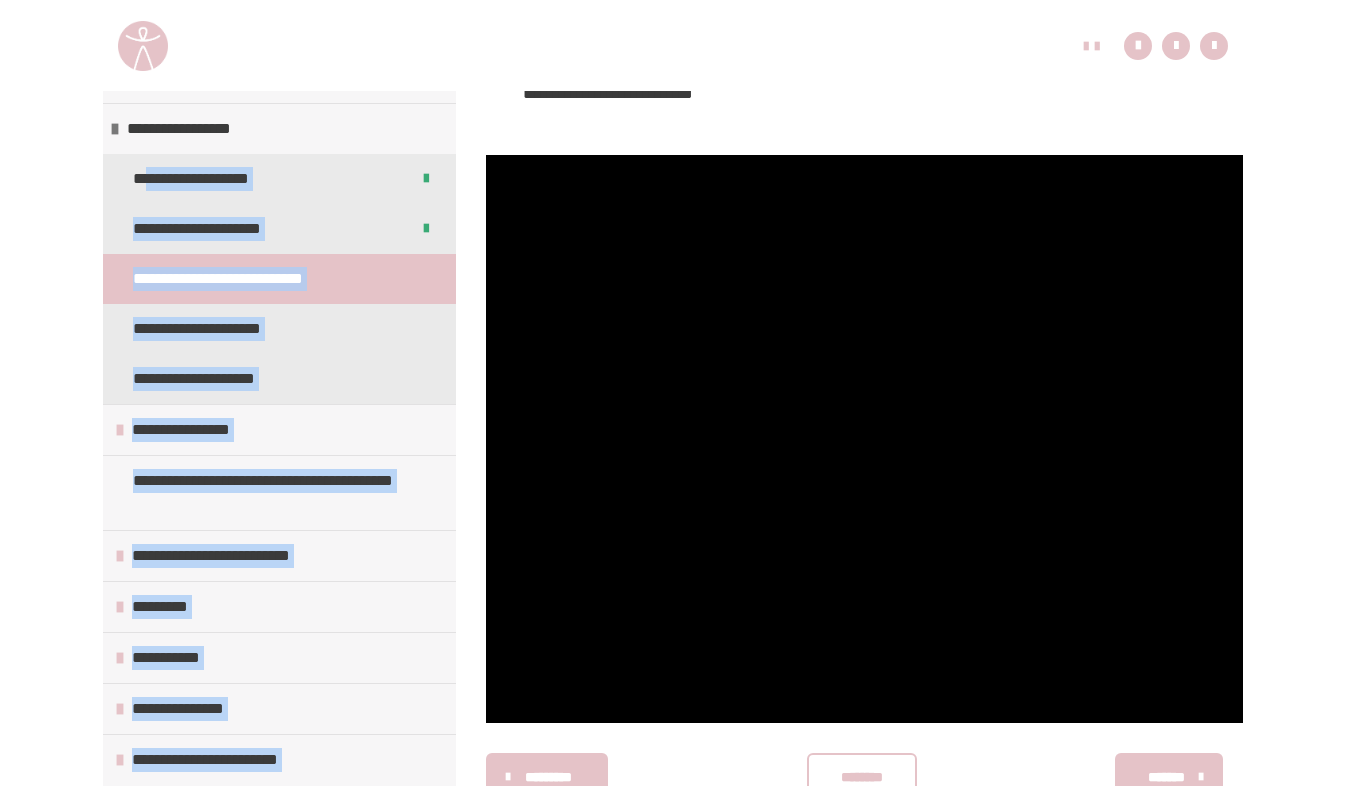 click on "**********" at bounding box center [673, 344] 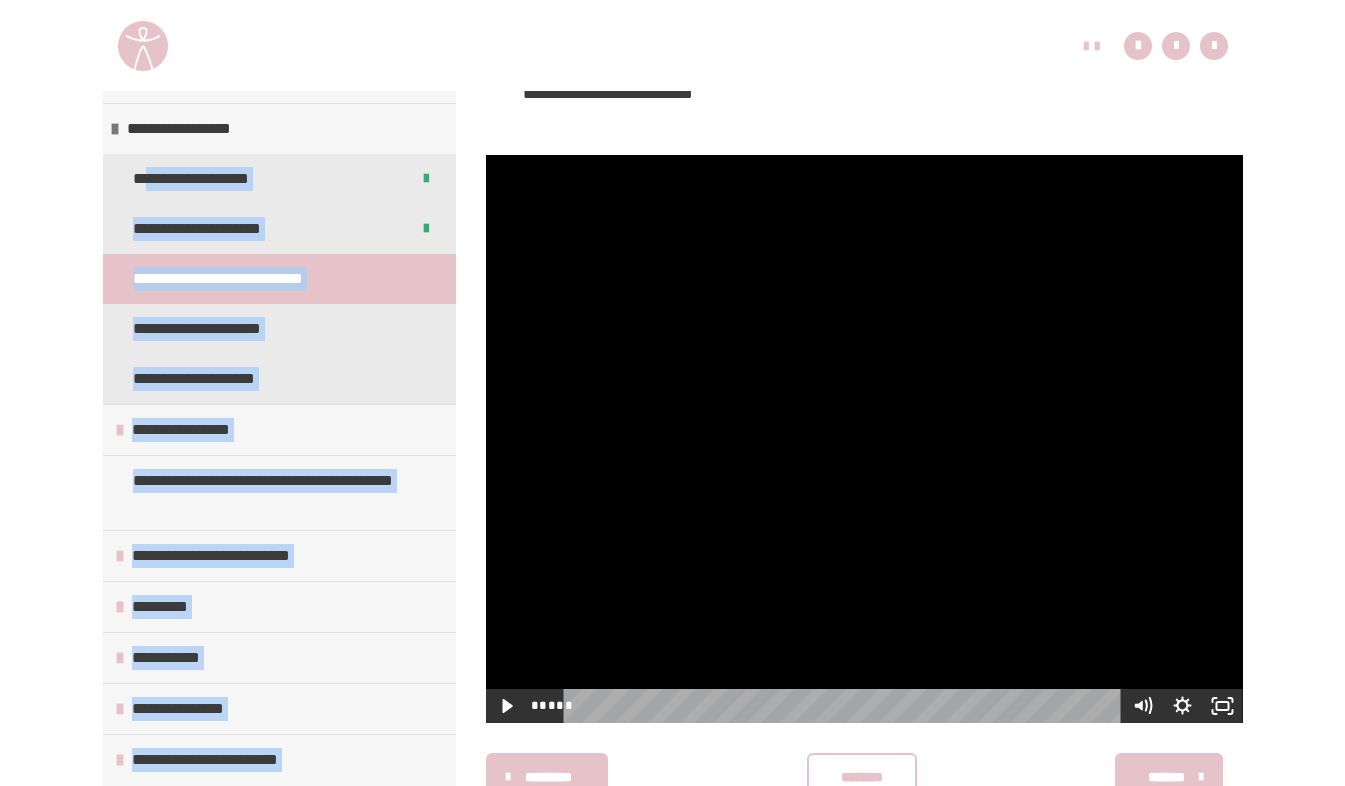 drag, startPoint x: 498, startPoint y: 145, endPoint x: 619, endPoint y: 264, distance: 169.71152 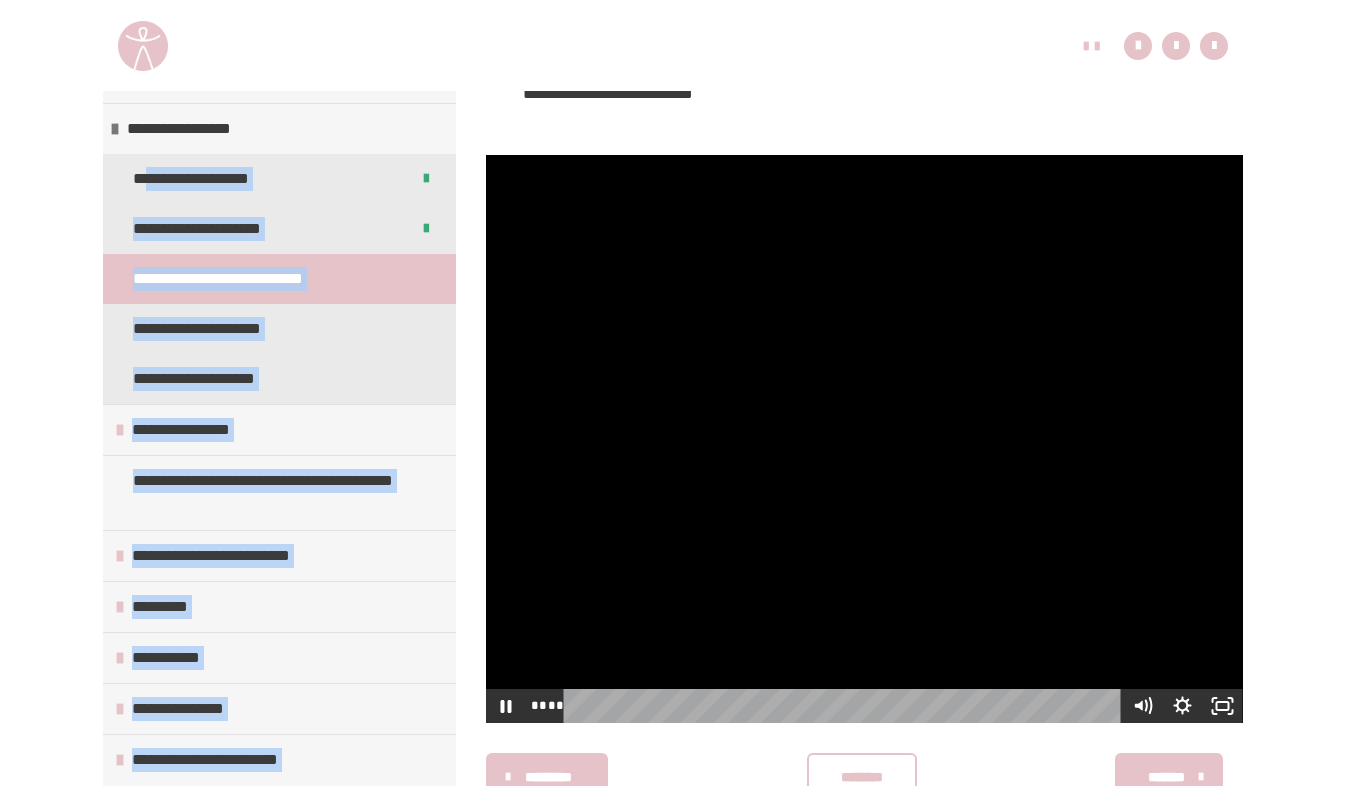 click at bounding box center (864, 439) 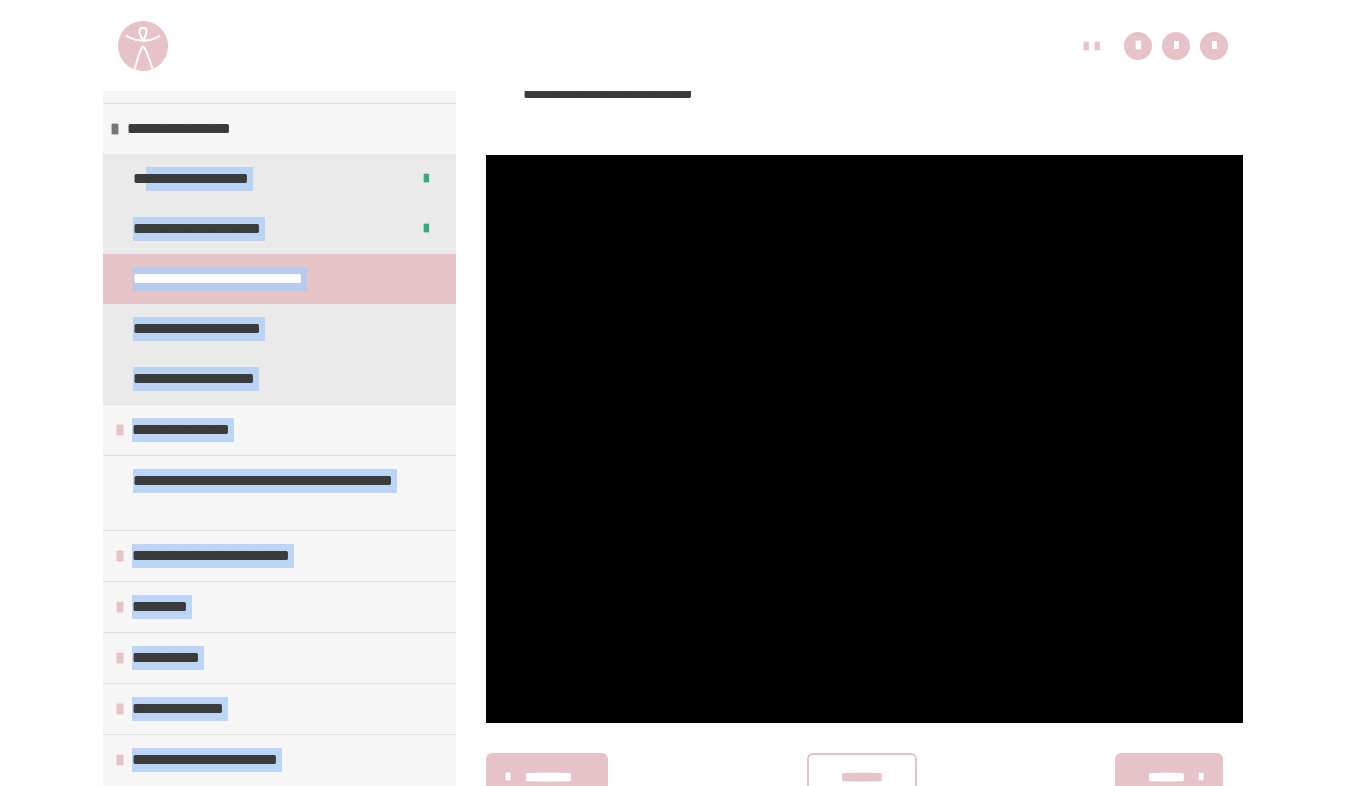 click on "**********" at bounding box center (279, 279) 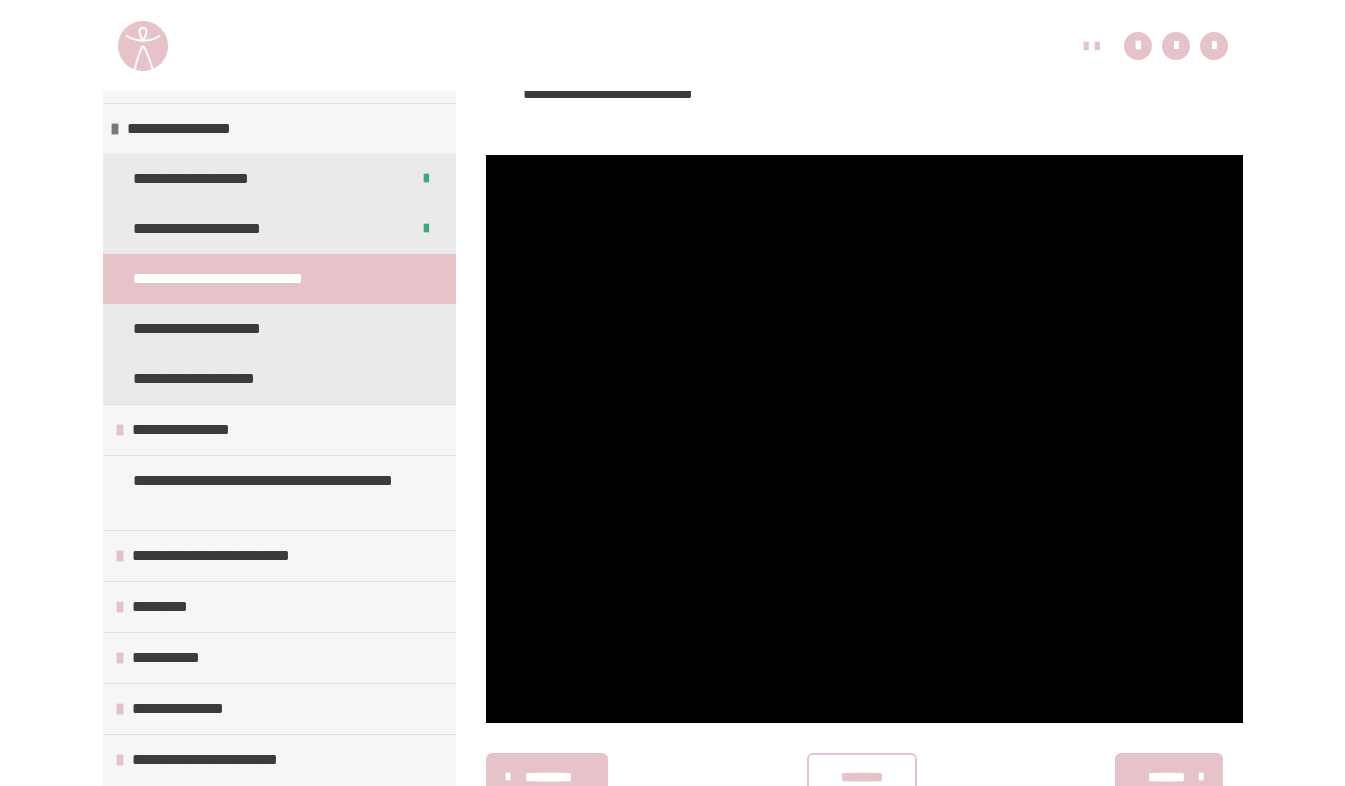 scroll, scrollTop: 372, scrollLeft: 0, axis: vertical 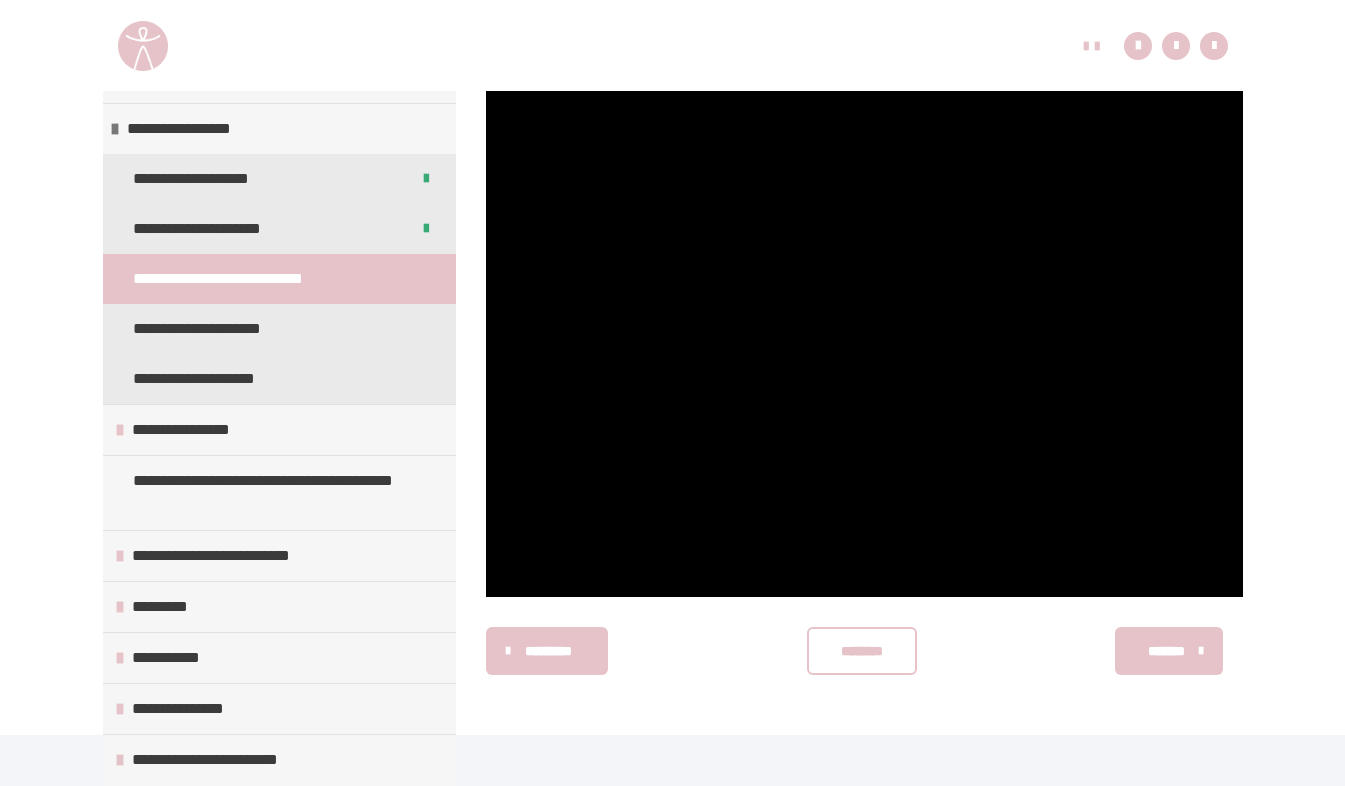 click on "********" at bounding box center (862, 651) 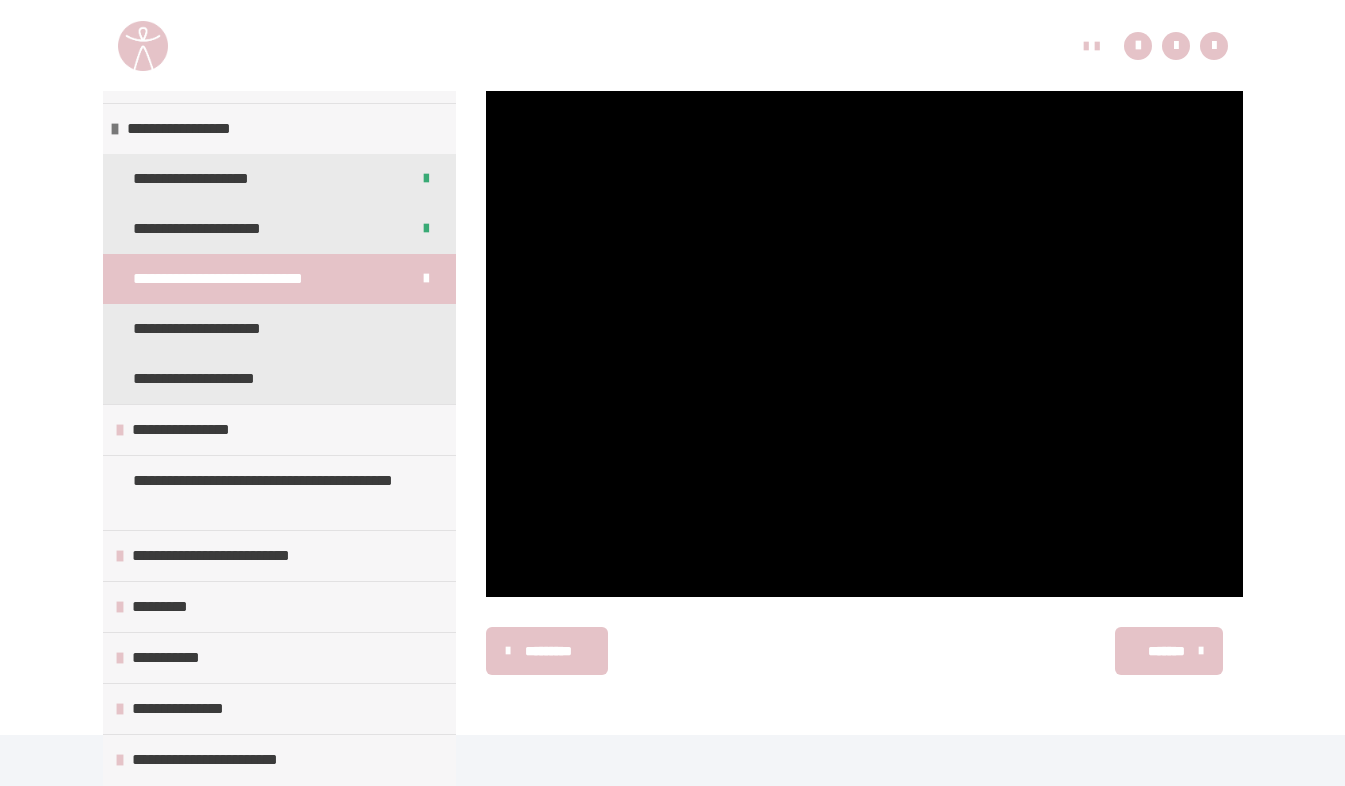 click on "*******" at bounding box center (1166, 651) 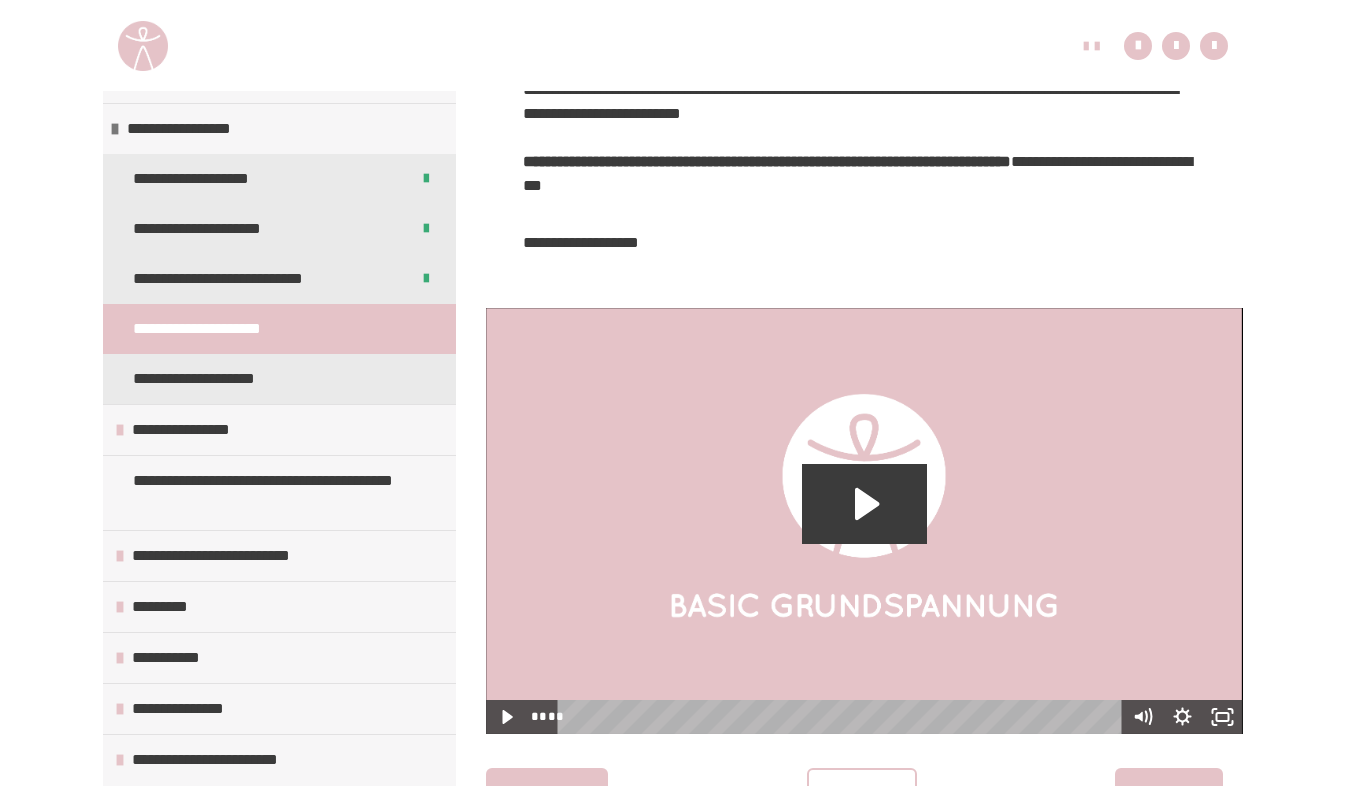 scroll, scrollTop: 523, scrollLeft: 0, axis: vertical 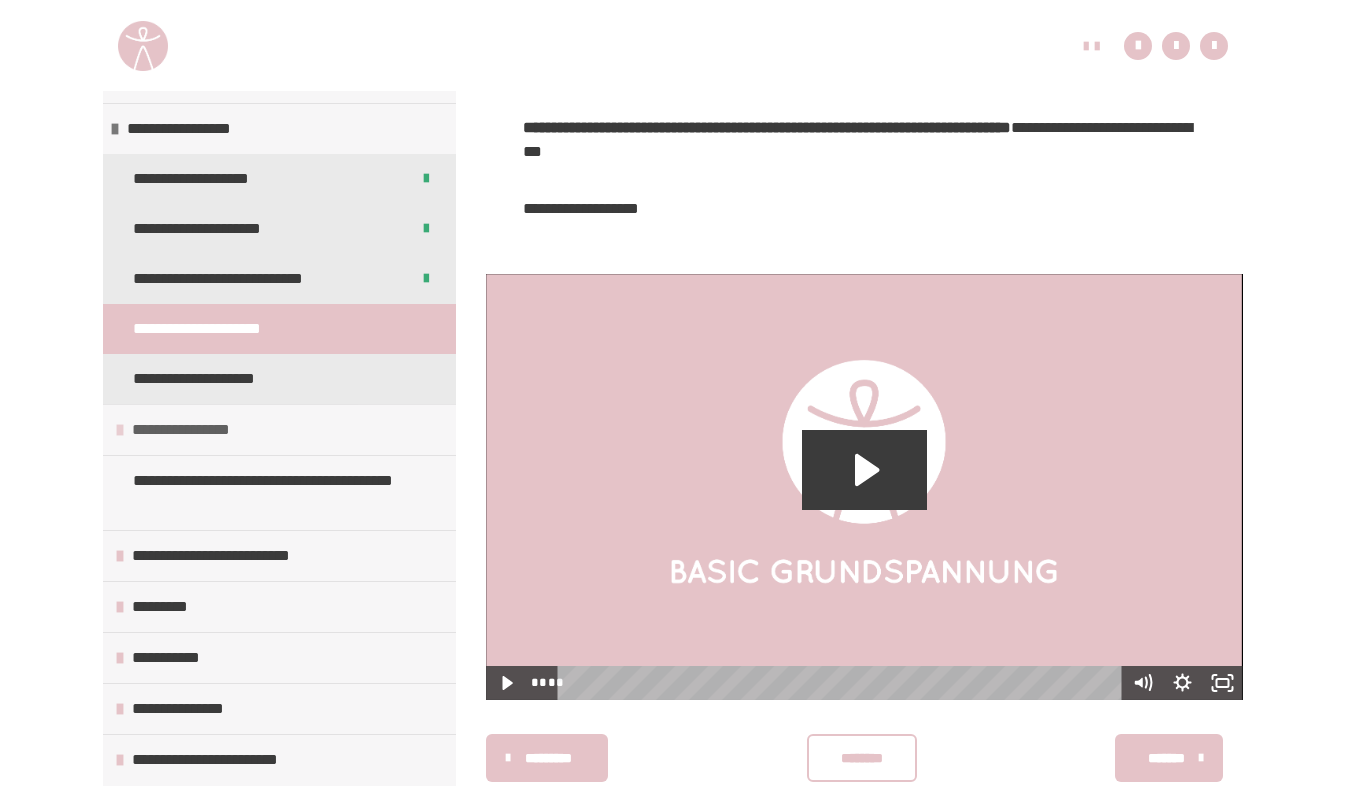 click on "**********" at bounding box center [279, 429] 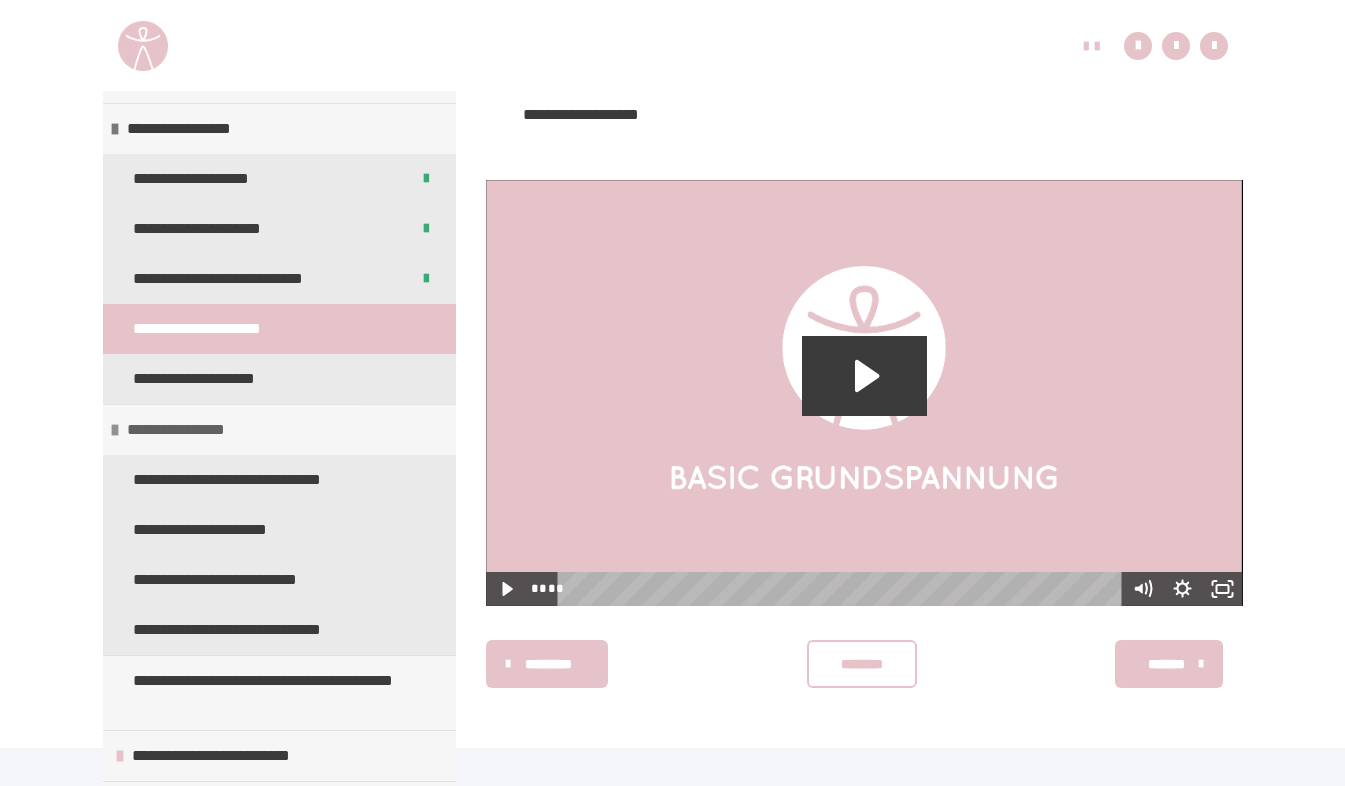 scroll, scrollTop: 614, scrollLeft: 0, axis: vertical 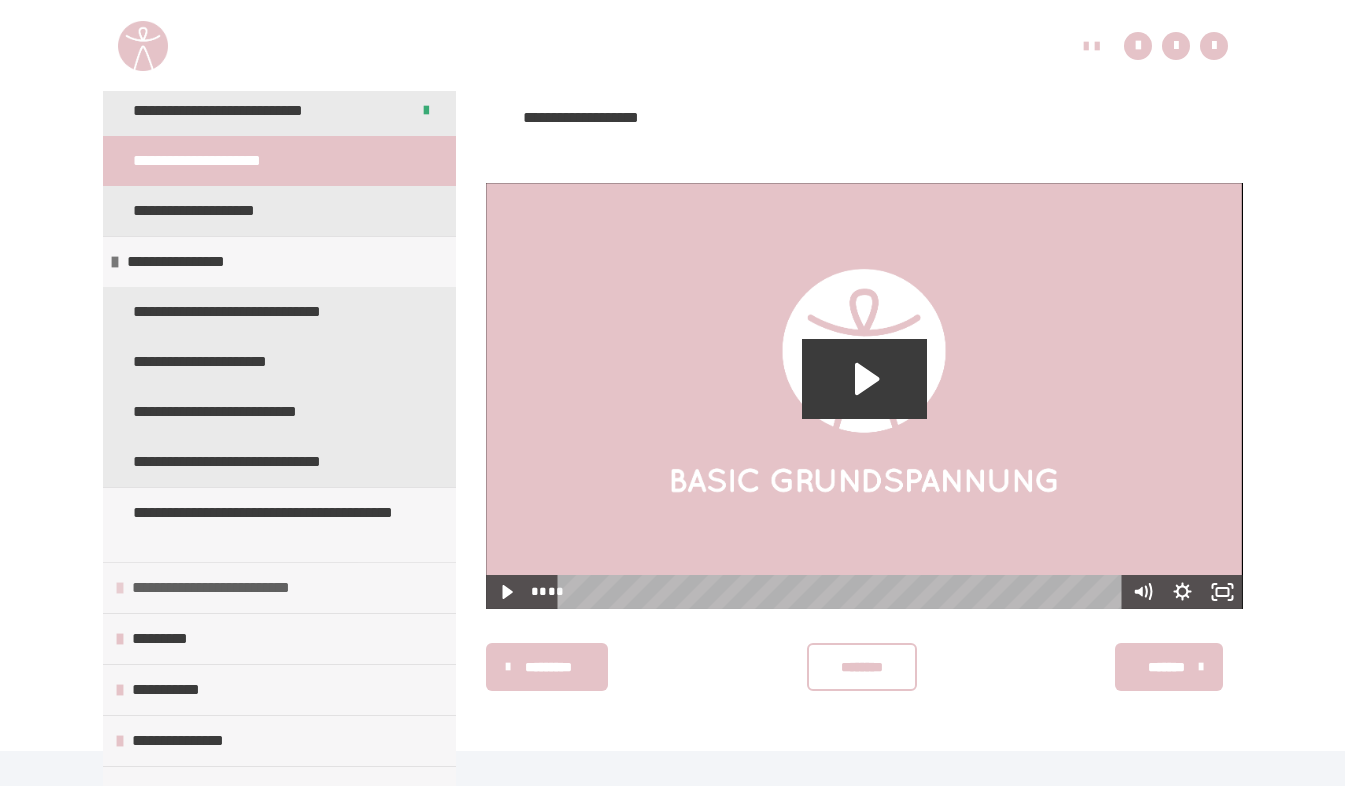 click at bounding box center [120, 588] 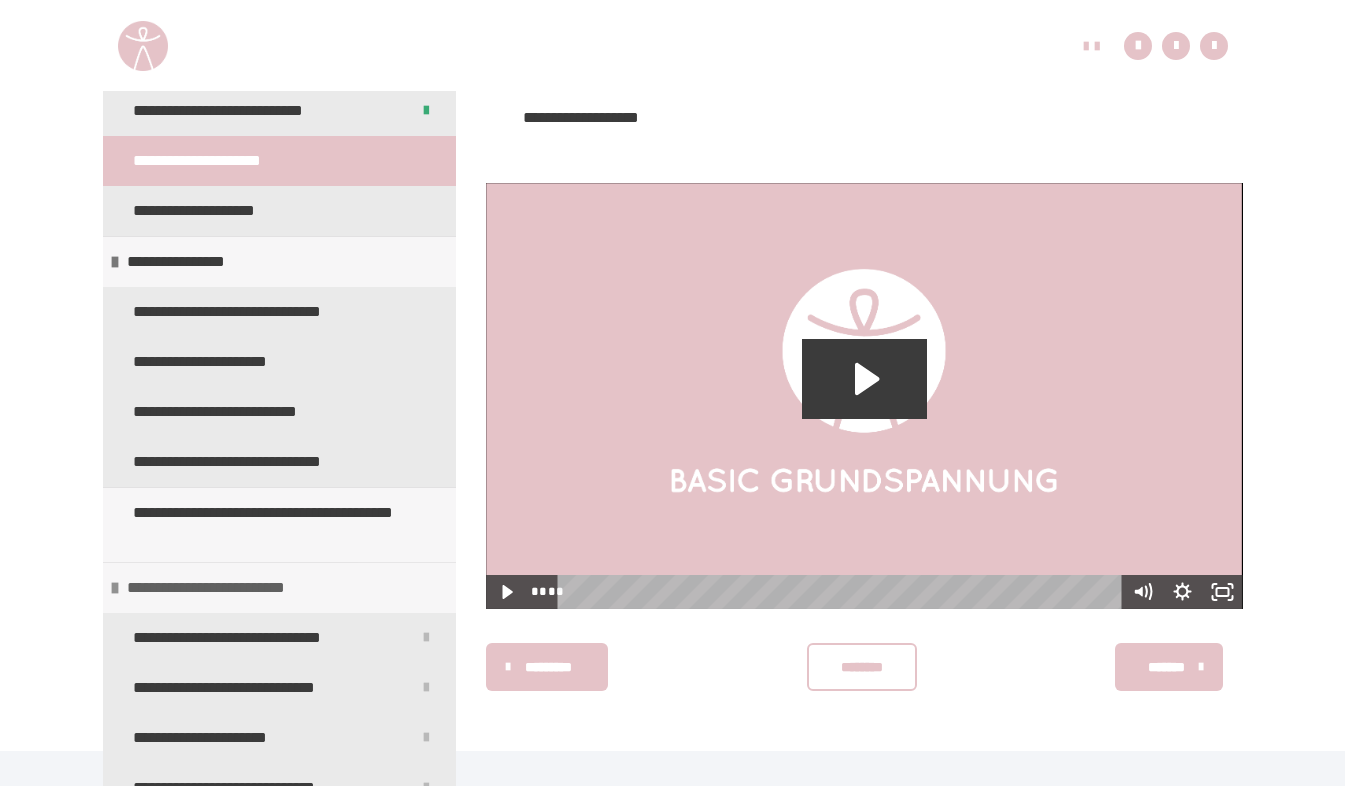 scroll, scrollTop: 633, scrollLeft: 0, axis: vertical 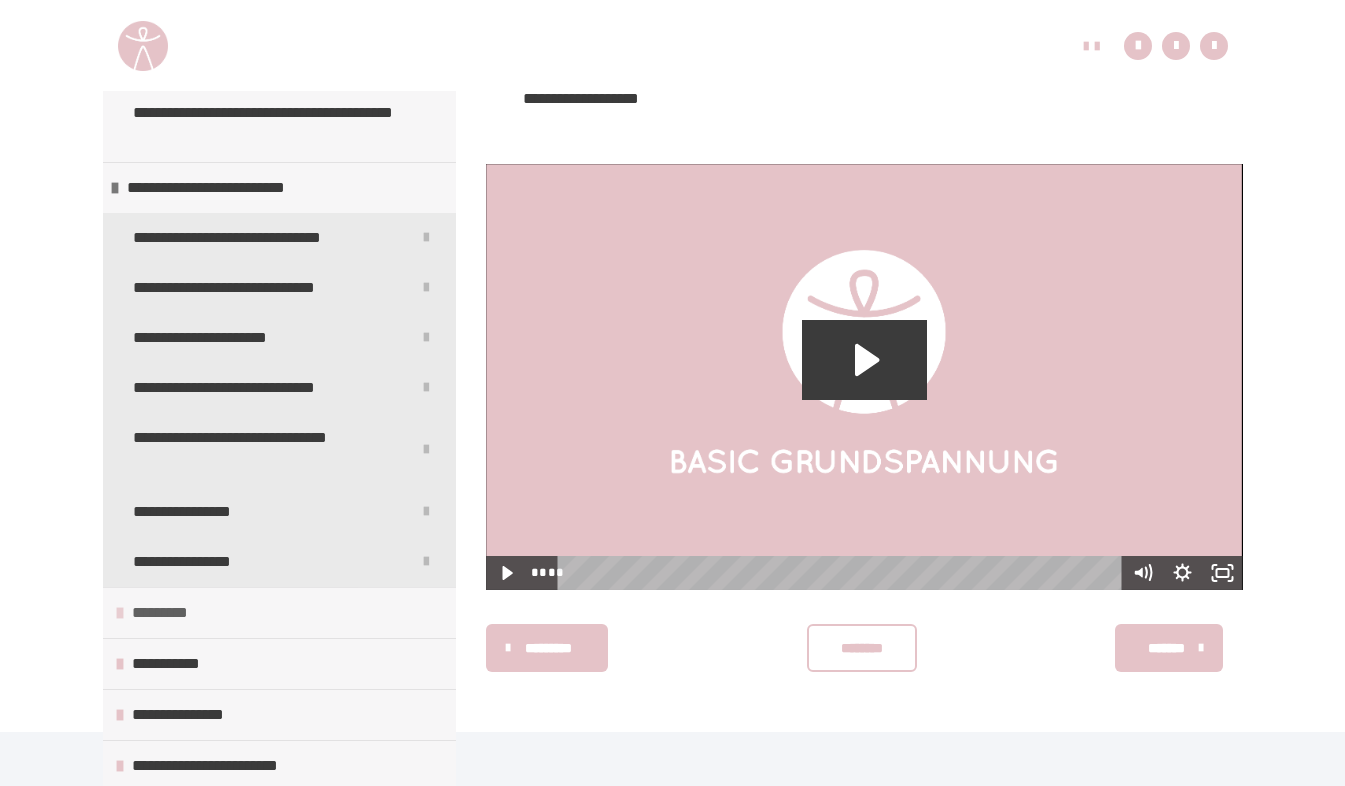 click at bounding box center (120, 613) 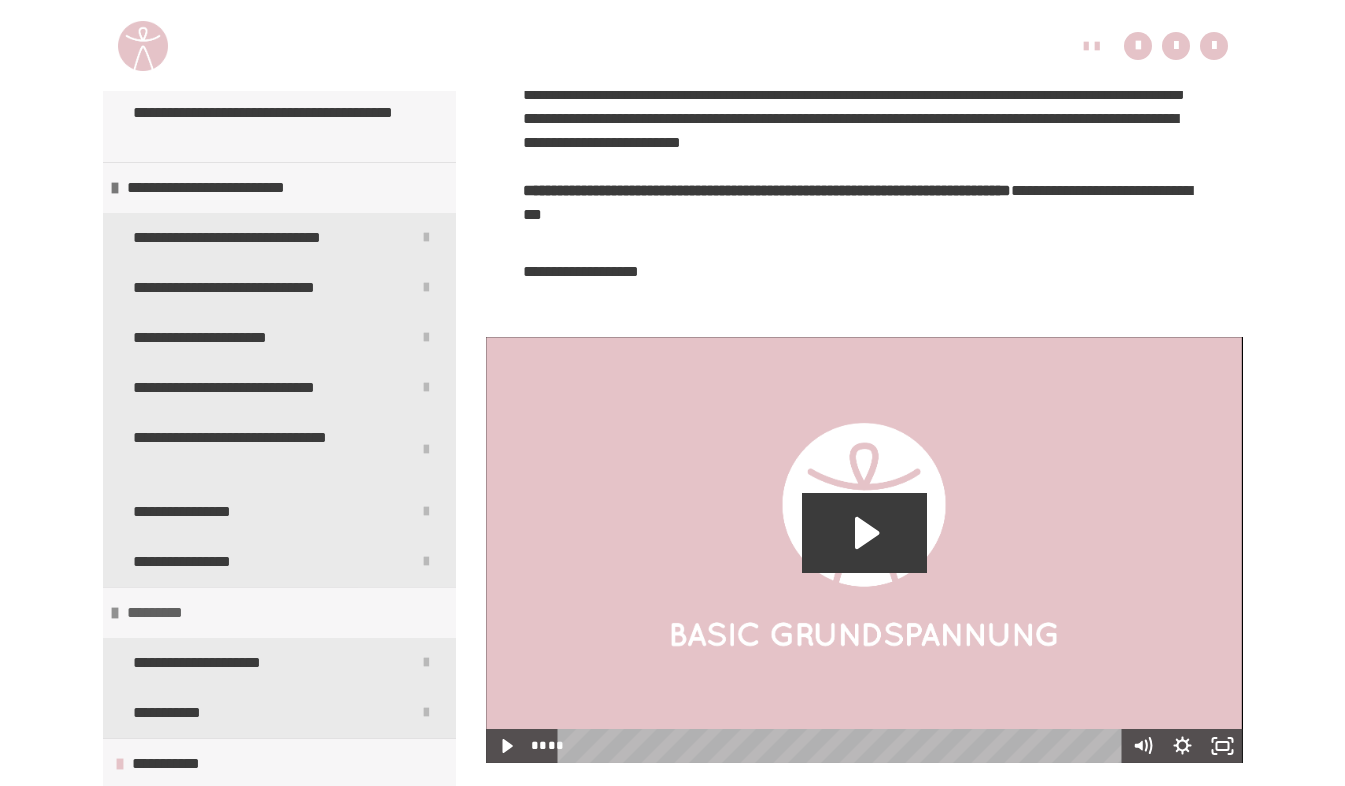 scroll, scrollTop: 458, scrollLeft: 0, axis: vertical 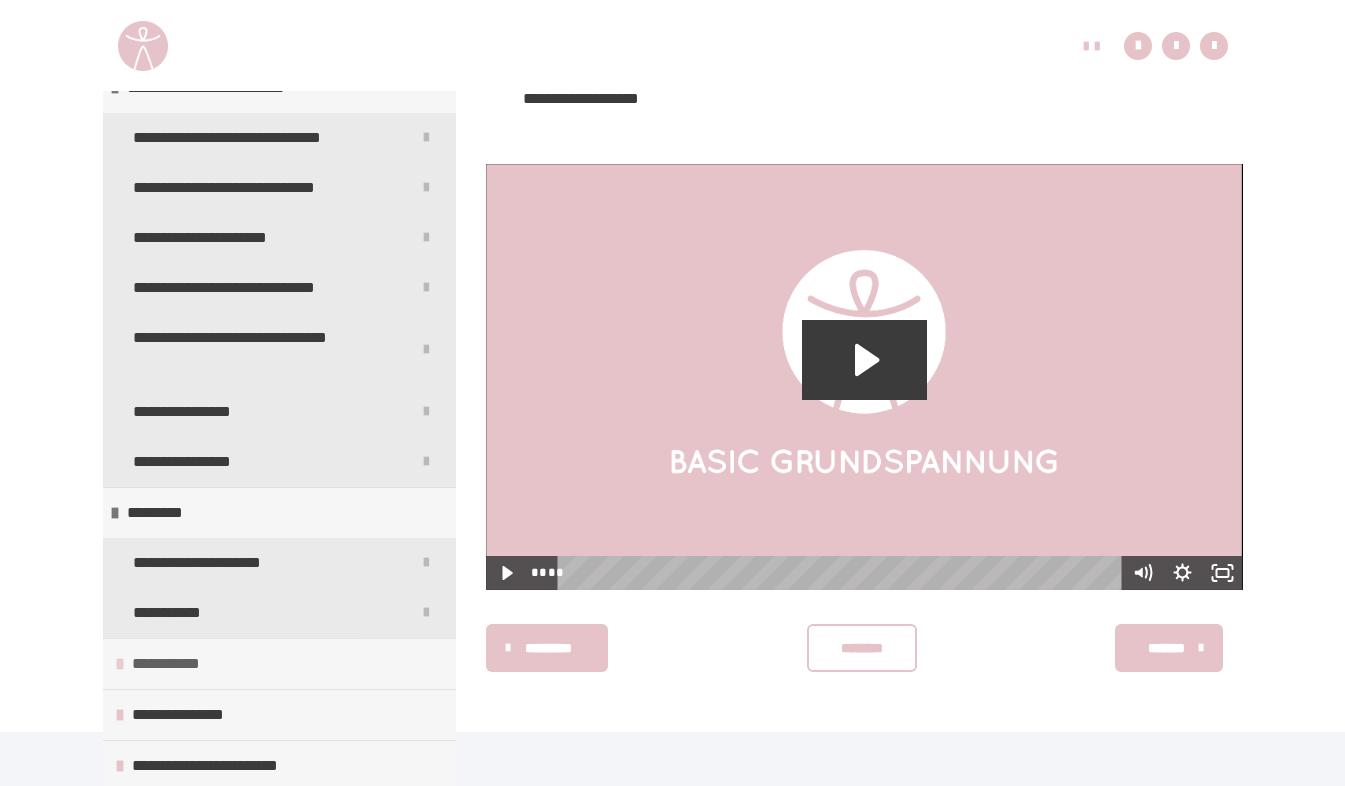 click at bounding box center [120, 664] 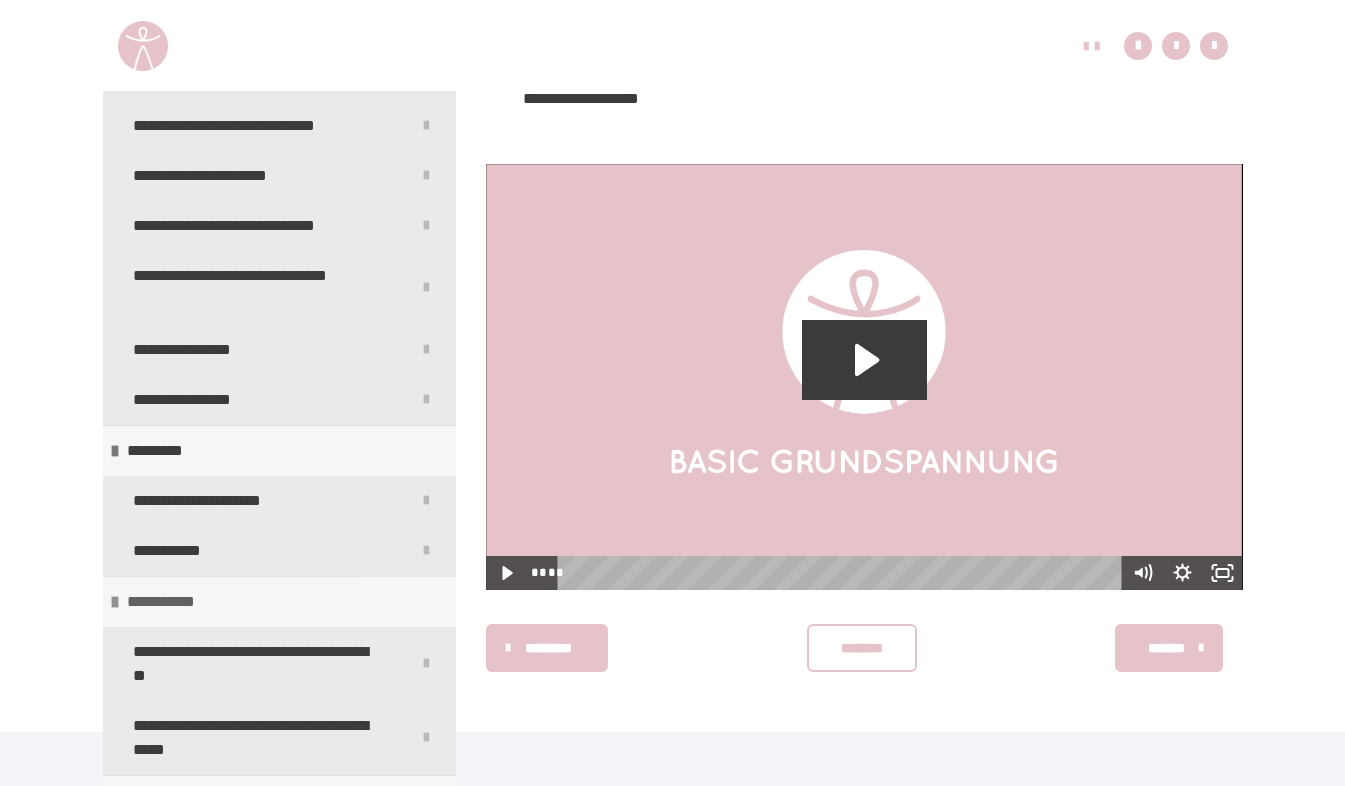 scroll, scrollTop: 816, scrollLeft: 0, axis: vertical 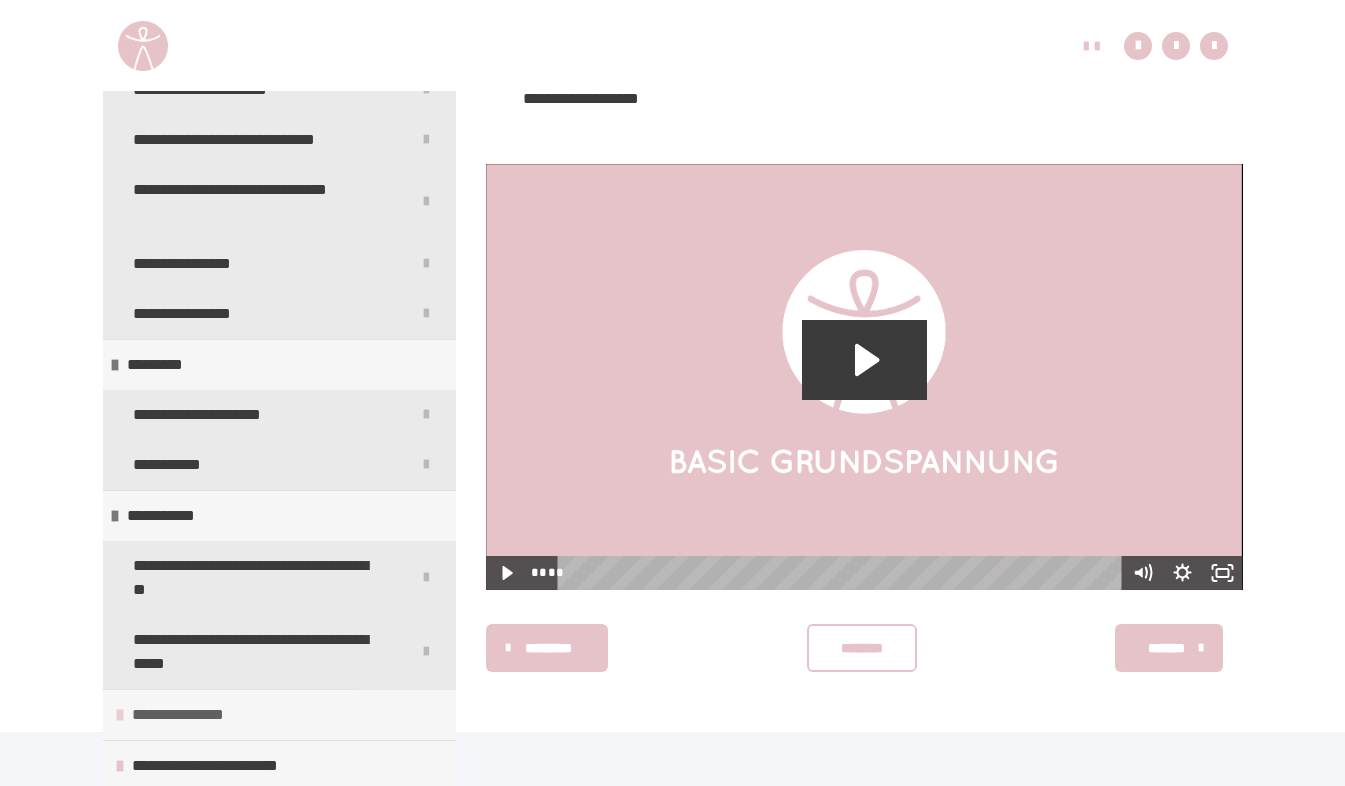 click on "**********" at bounding box center [193, 715] 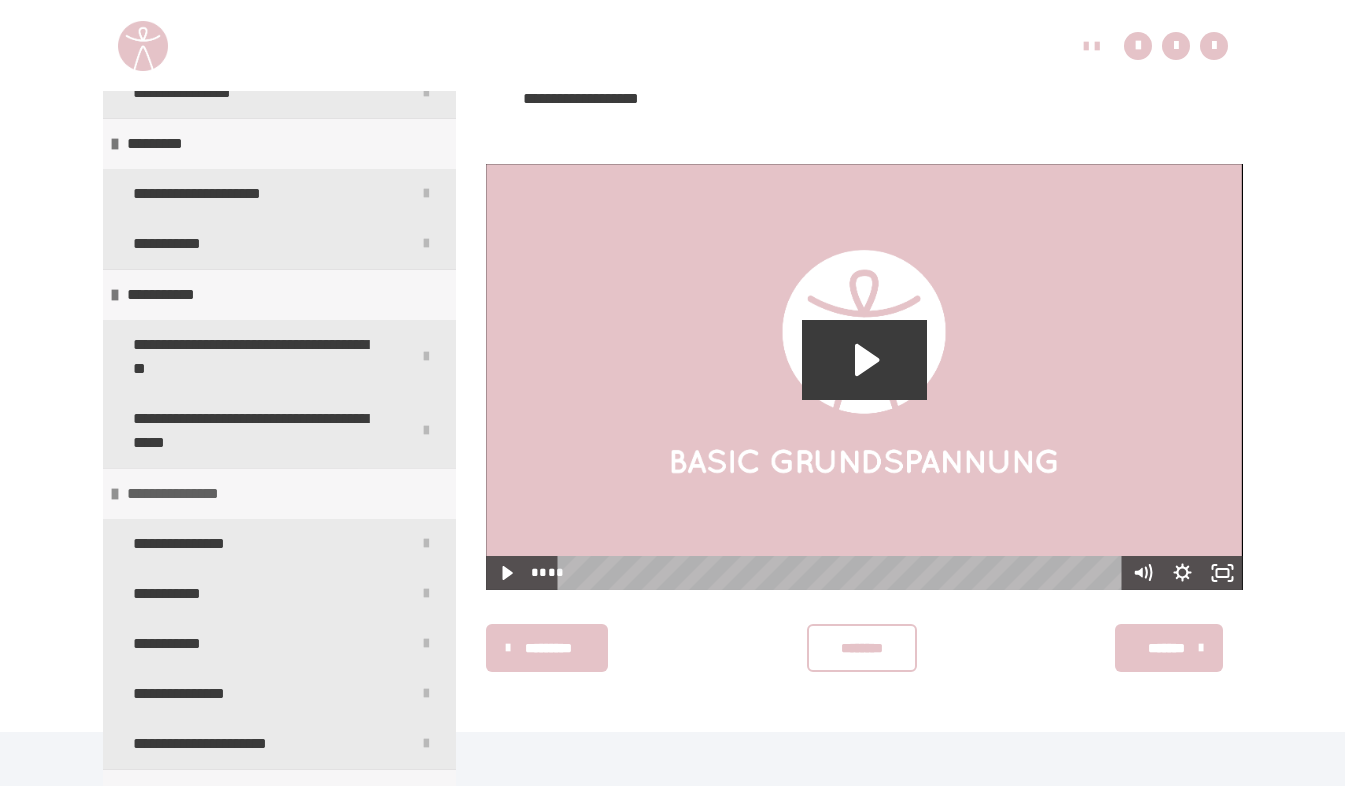 scroll, scrollTop: 1066, scrollLeft: 0, axis: vertical 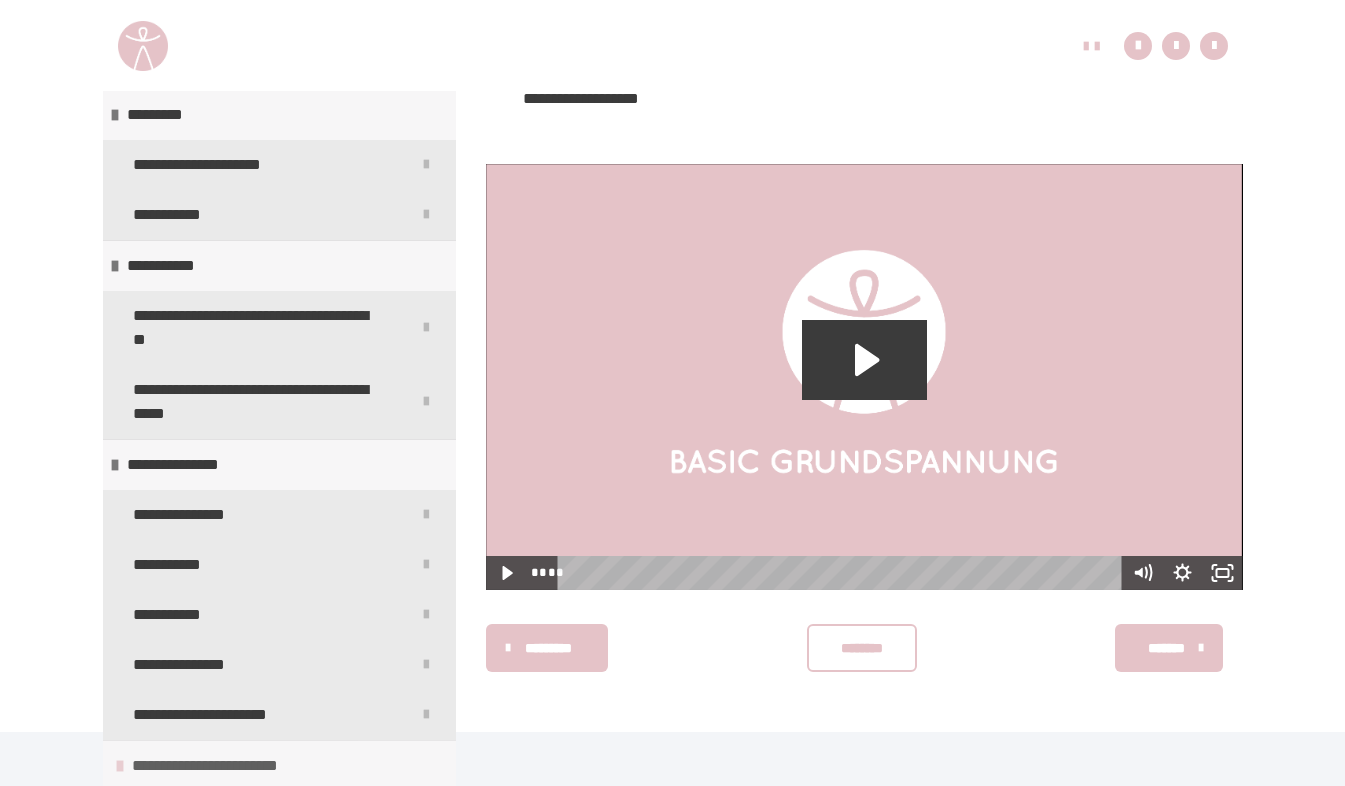 click at bounding box center [120, 766] 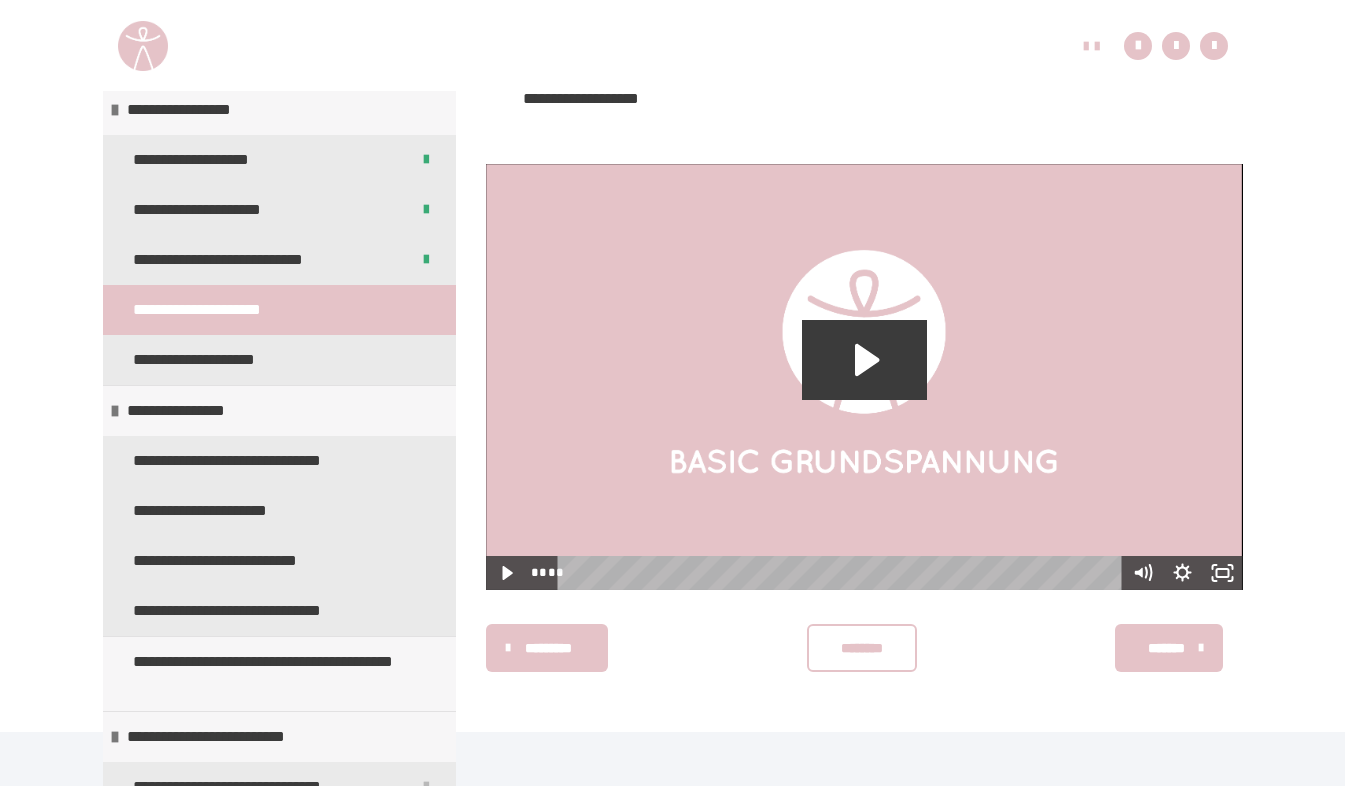 scroll, scrollTop: 0, scrollLeft: 0, axis: both 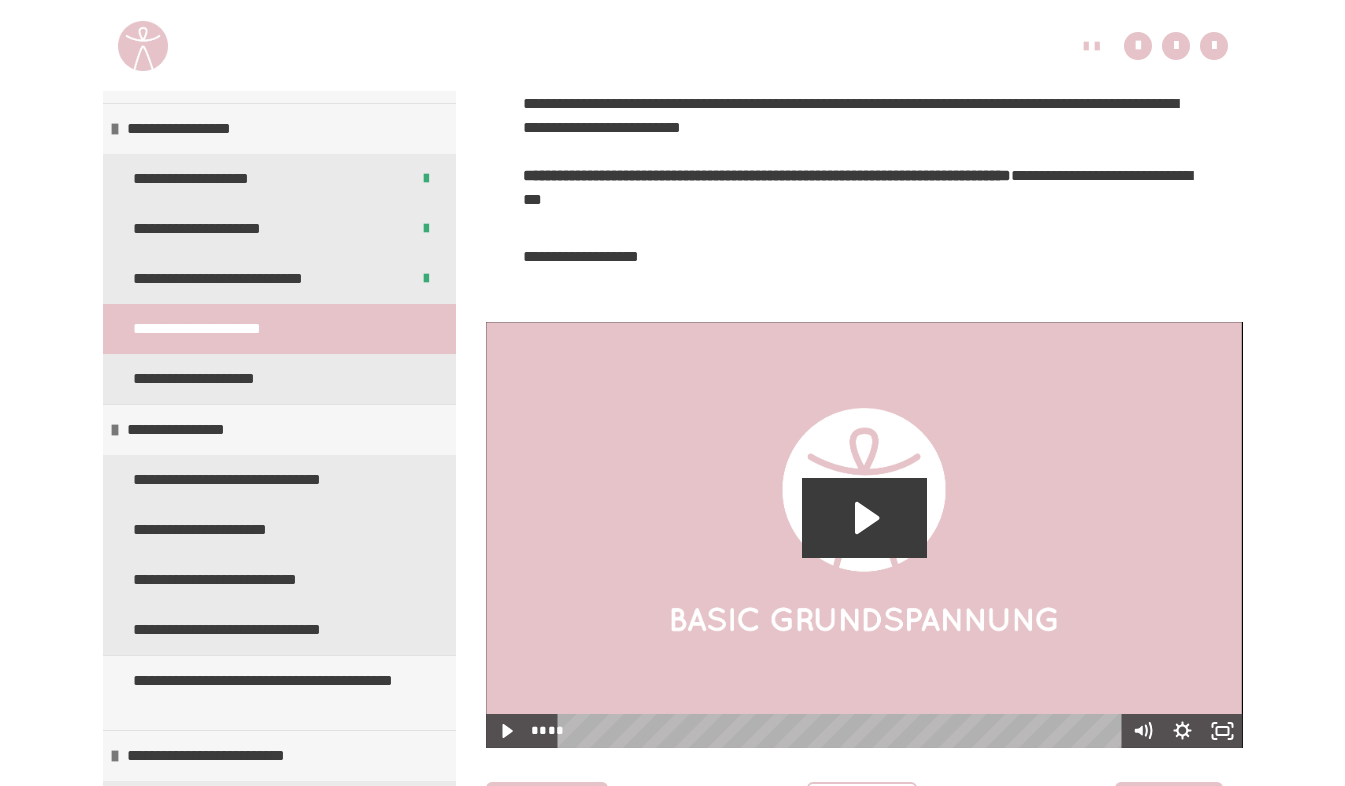 click 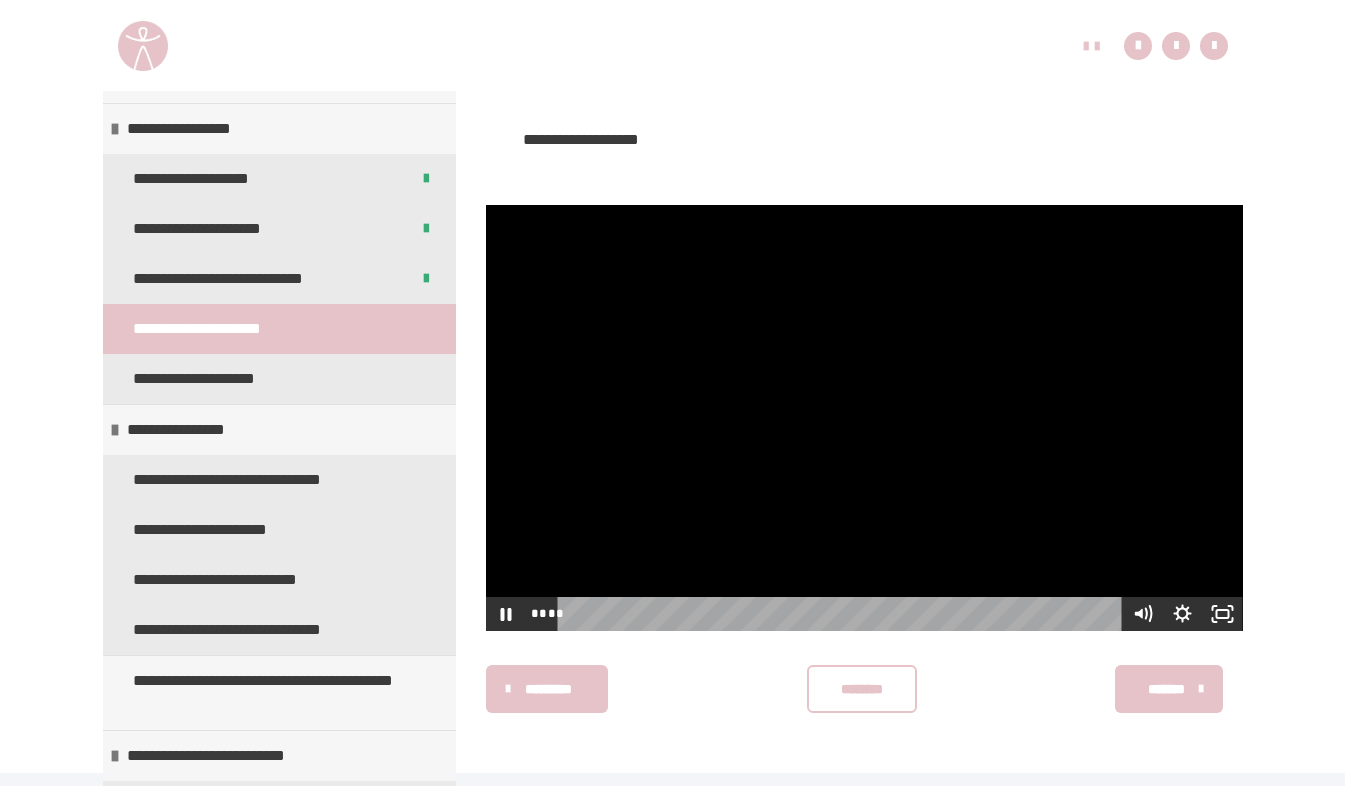 scroll, scrollTop: 598, scrollLeft: 0, axis: vertical 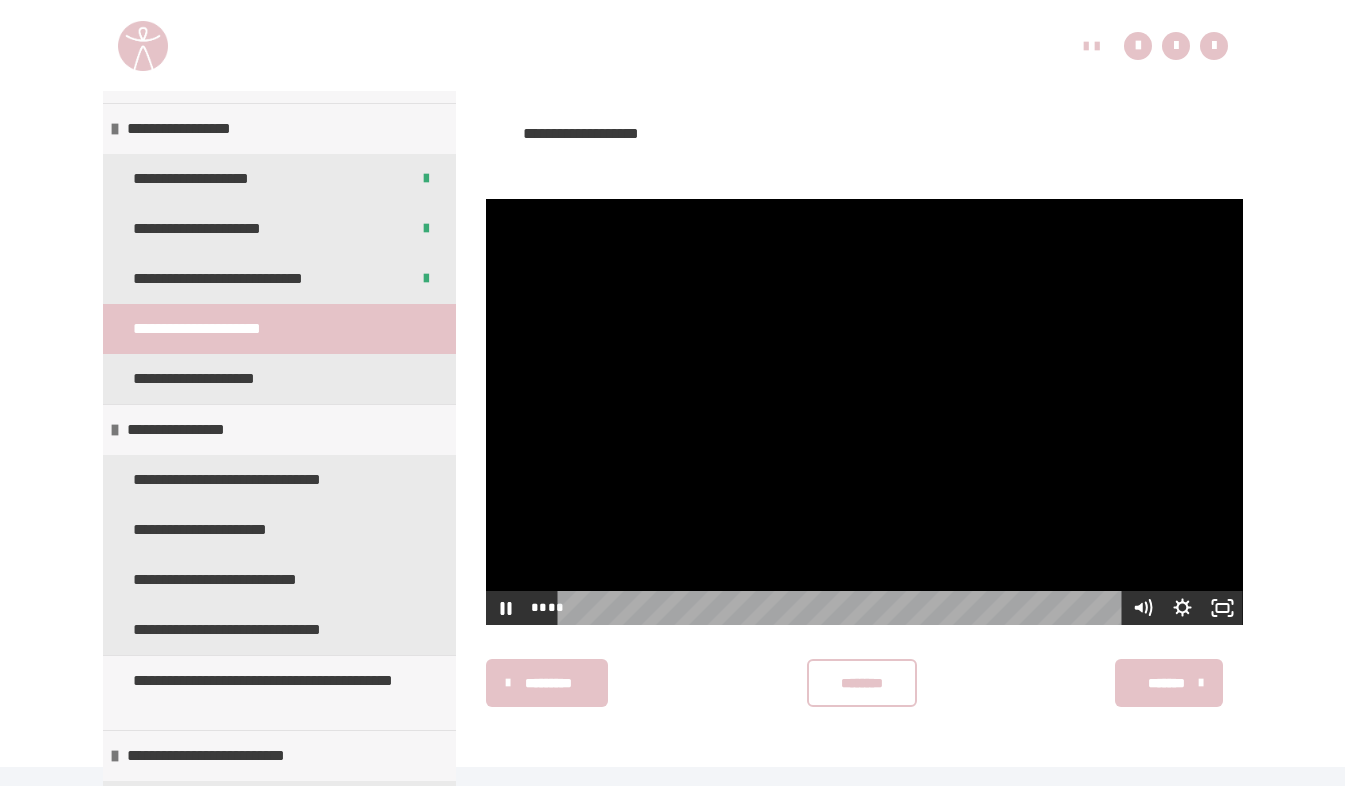click 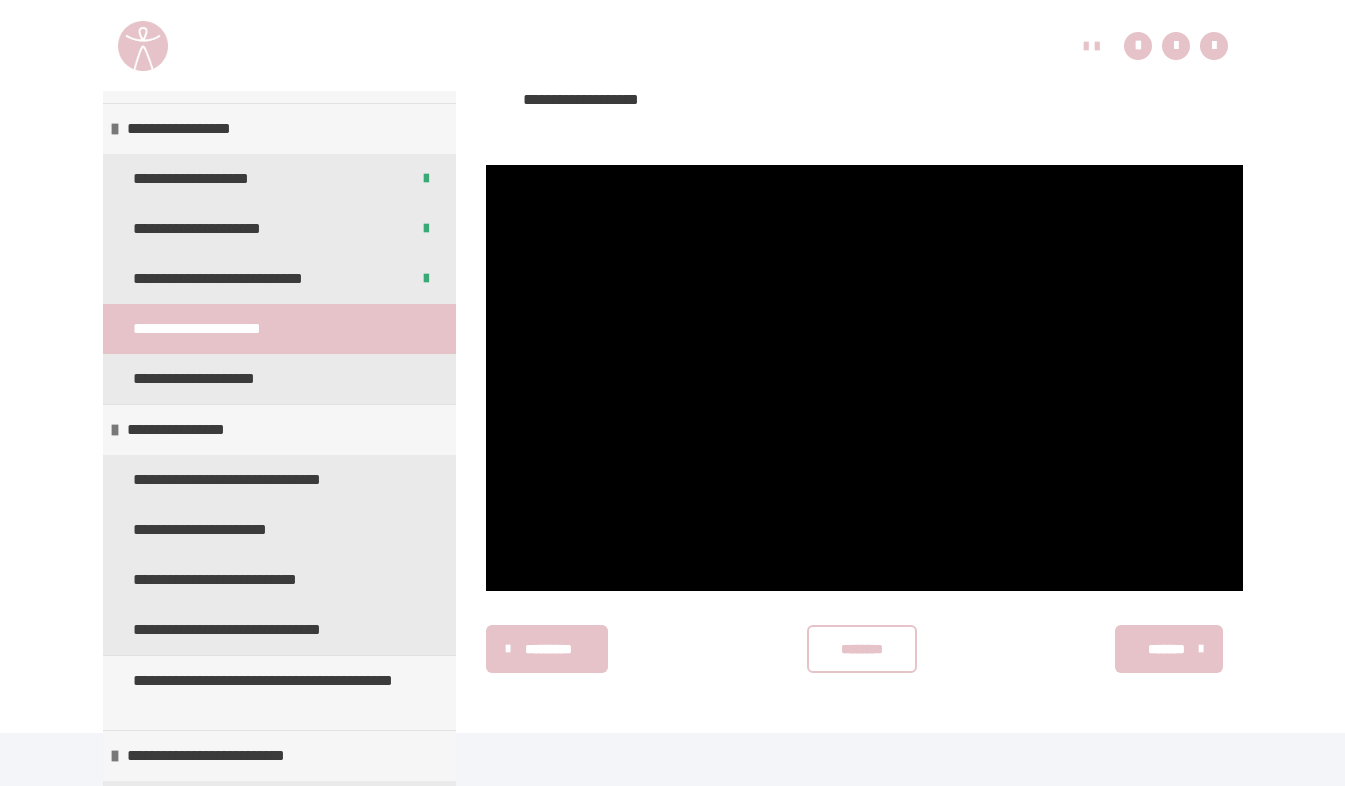 scroll, scrollTop: 633, scrollLeft: 0, axis: vertical 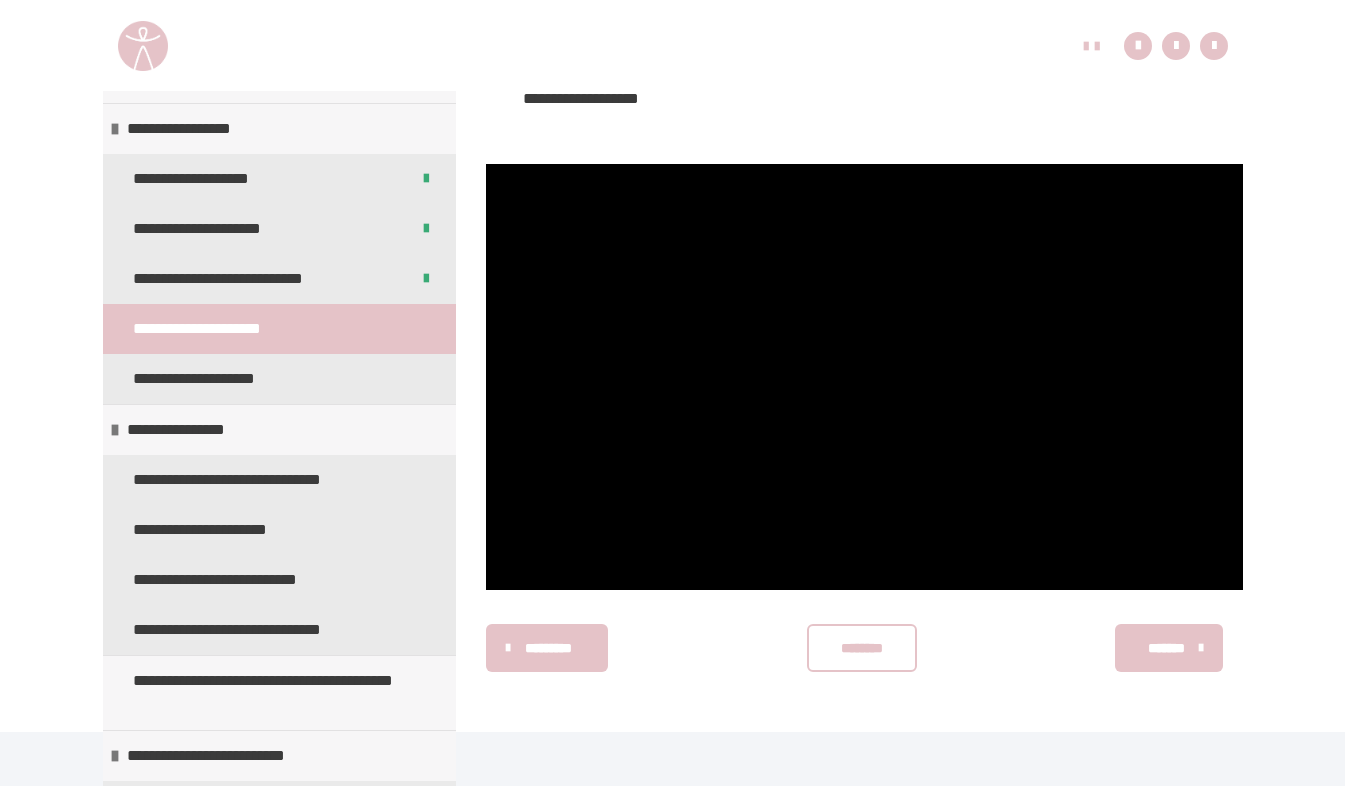 click on "********" at bounding box center [862, 648] 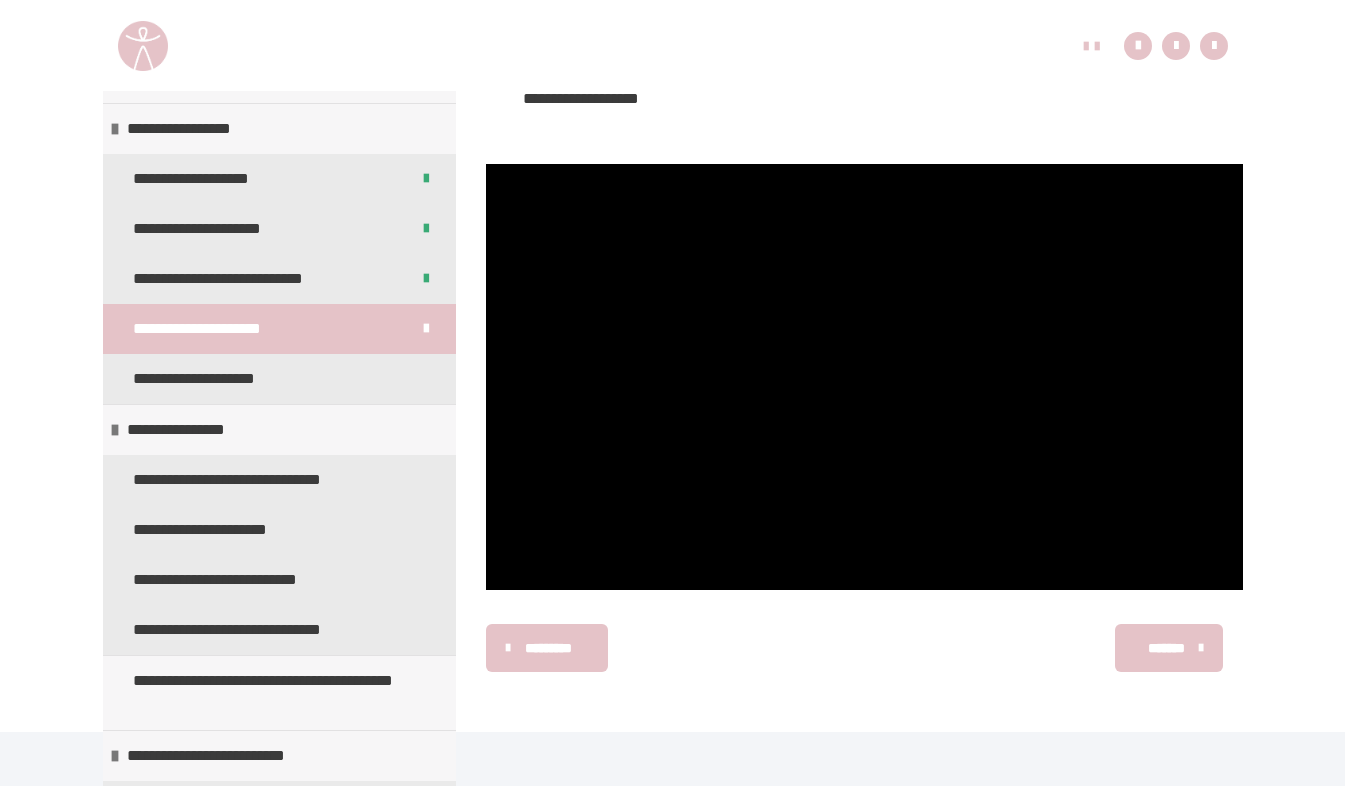 click on "*******" at bounding box center [1166, 648] 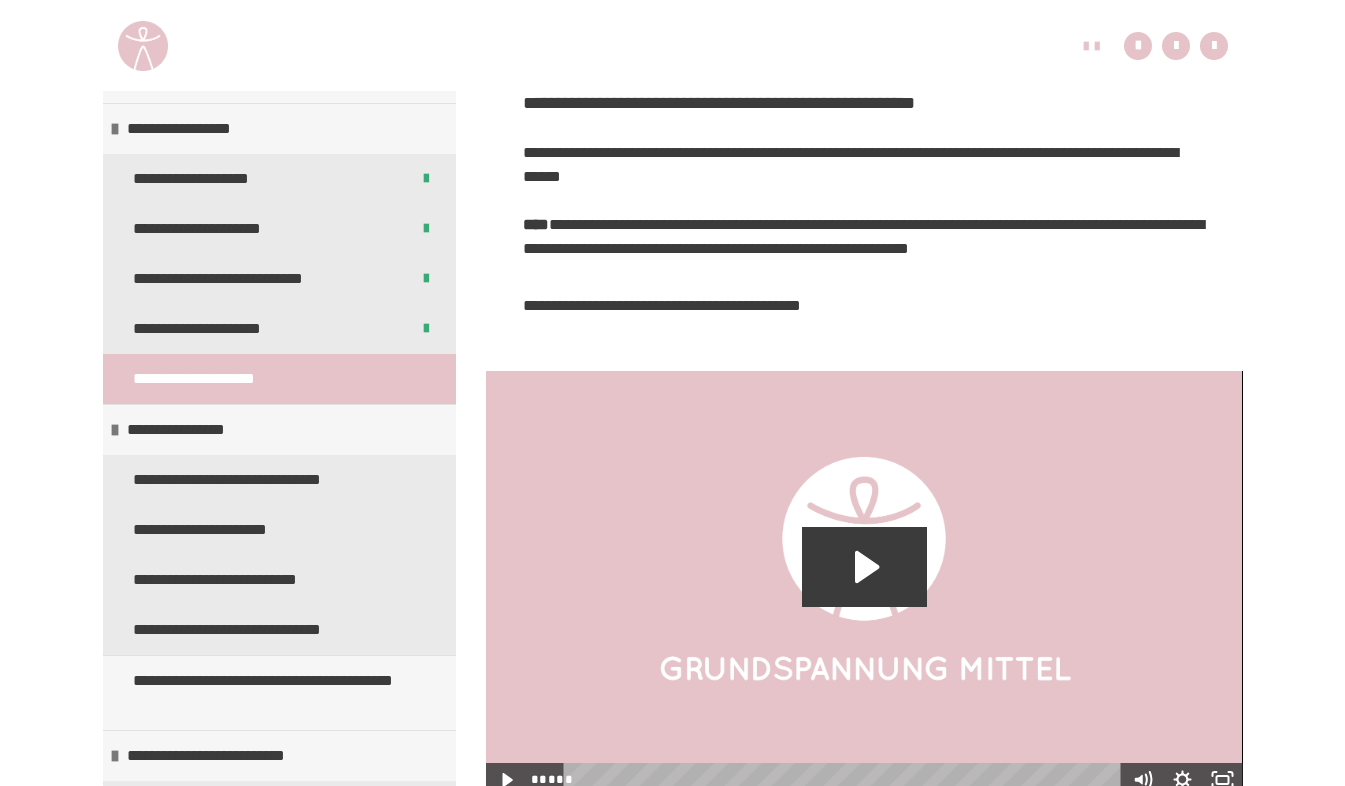 scroll, scrollTop: 379, scrollLeft: 0, axis: vertical 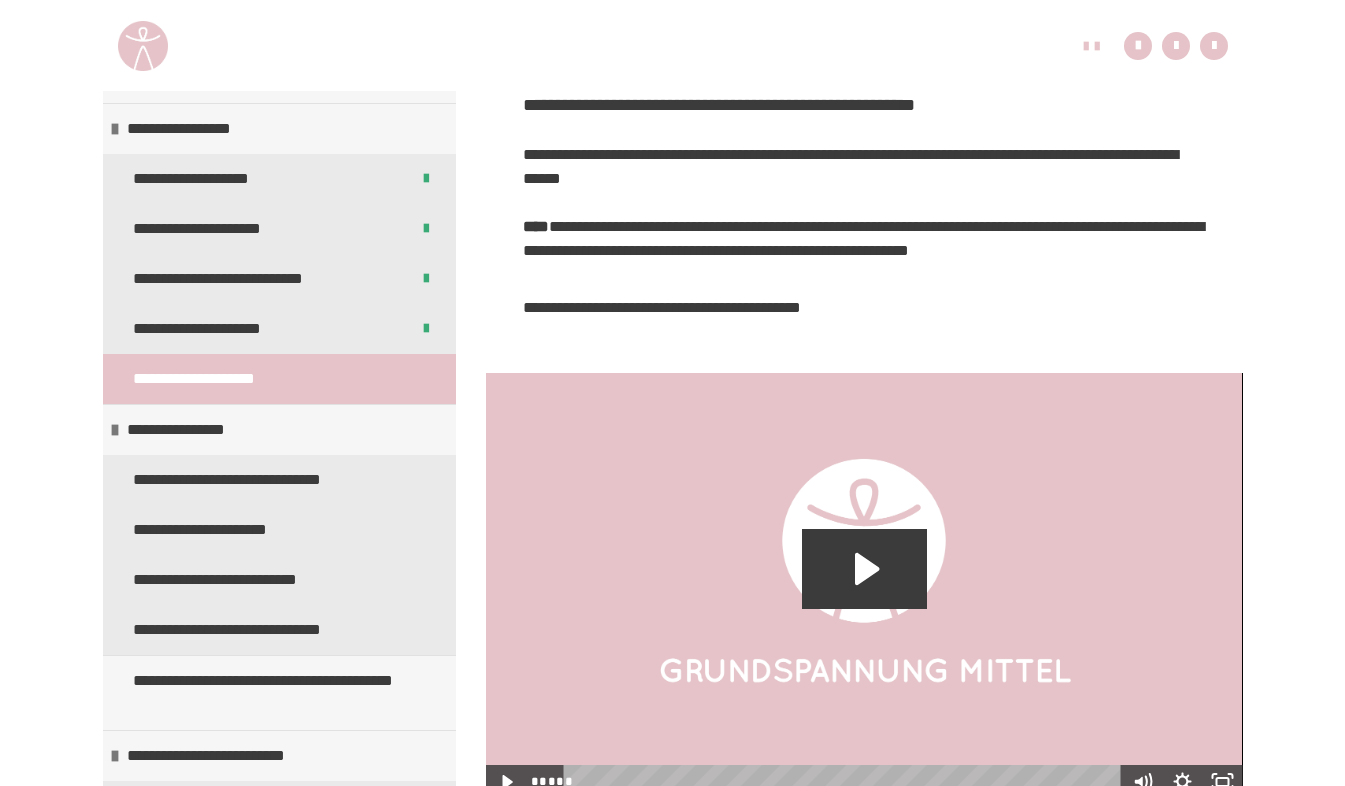 click 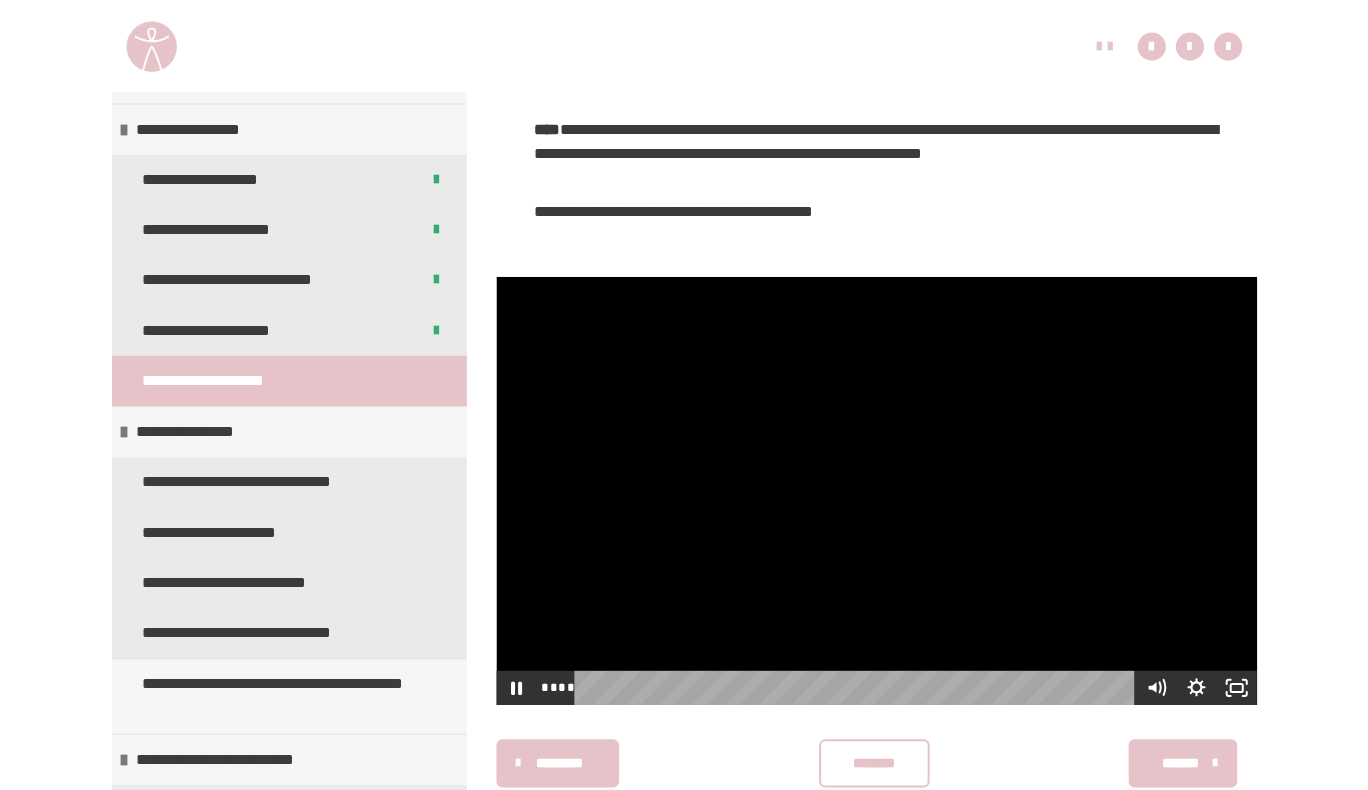 scroll, scrollTop: 494, scrollLeft: 0, axis: vertical 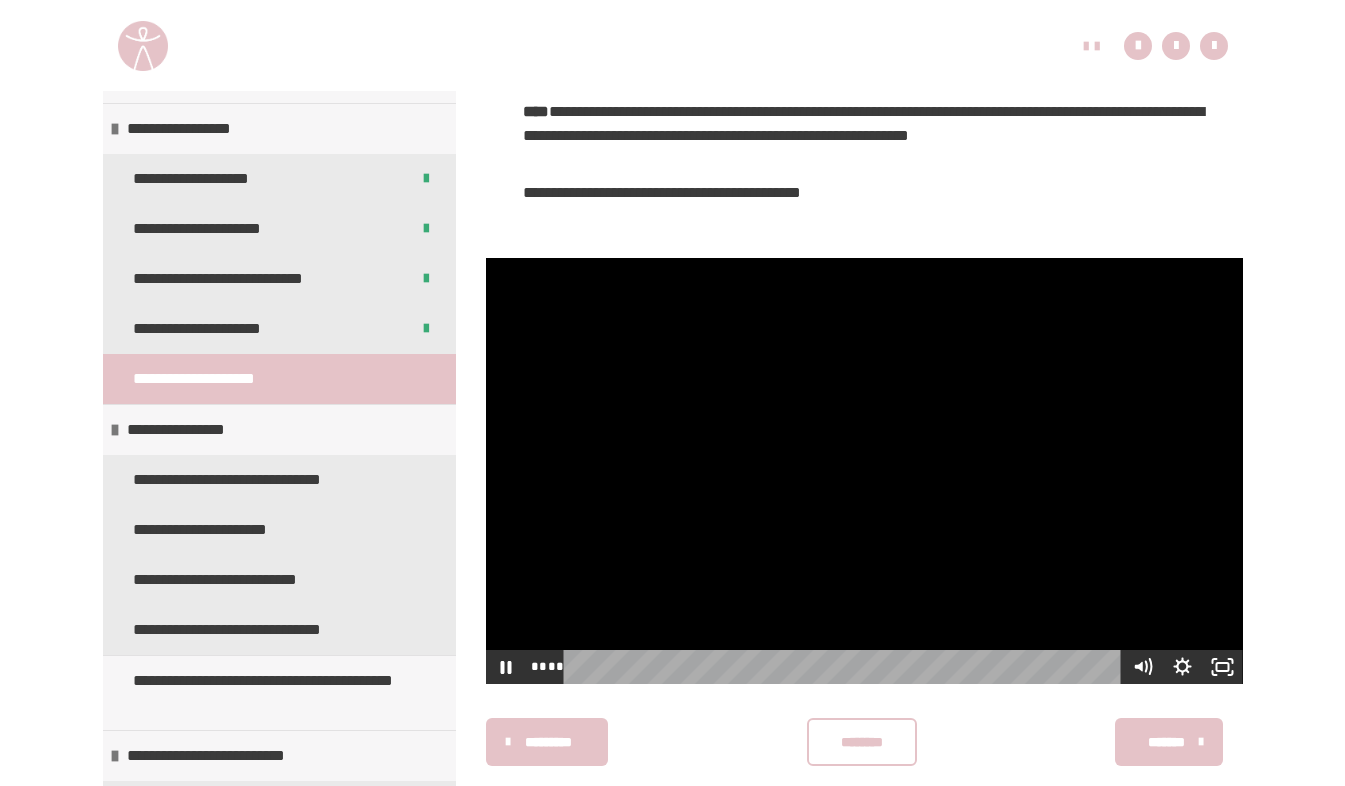 click 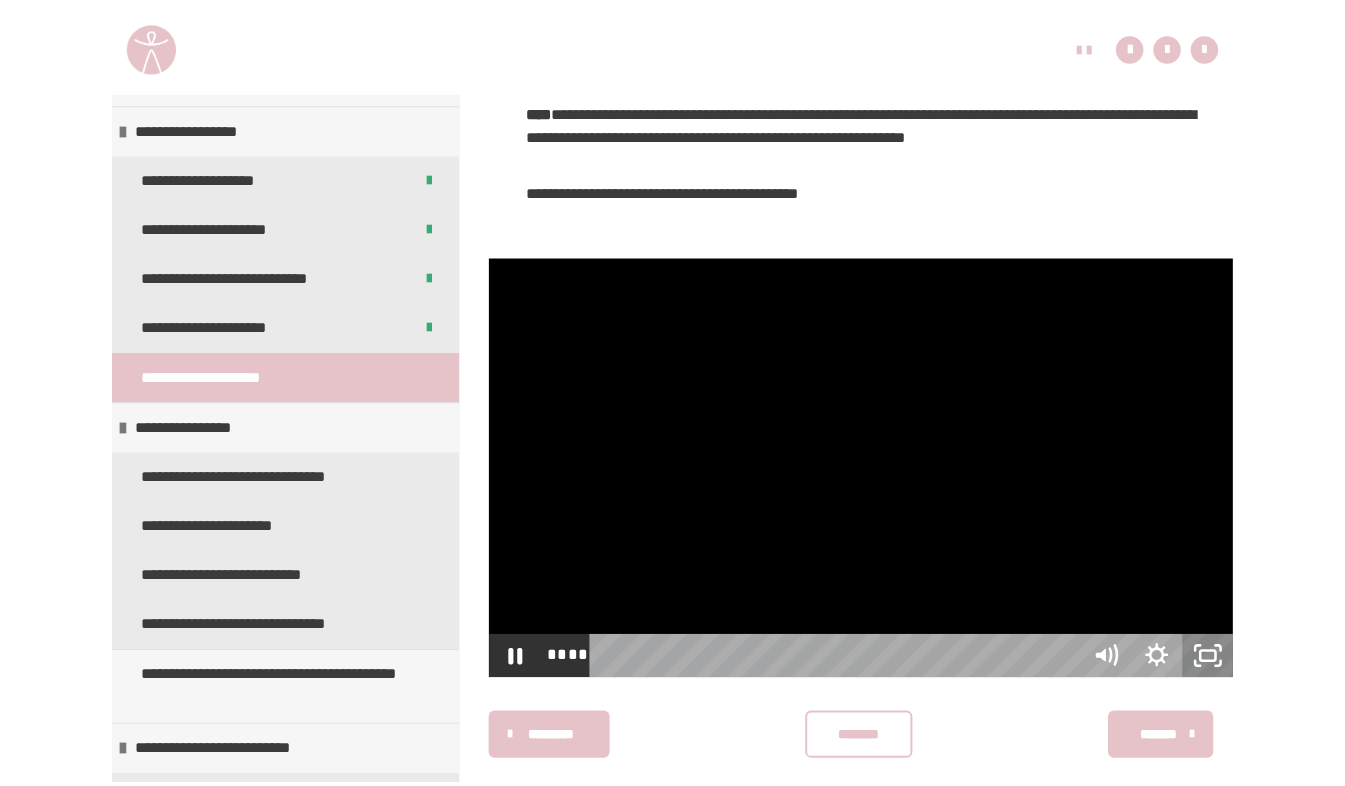scroll, scrollTop: 442, scrollLeft: 0, axis: vertical 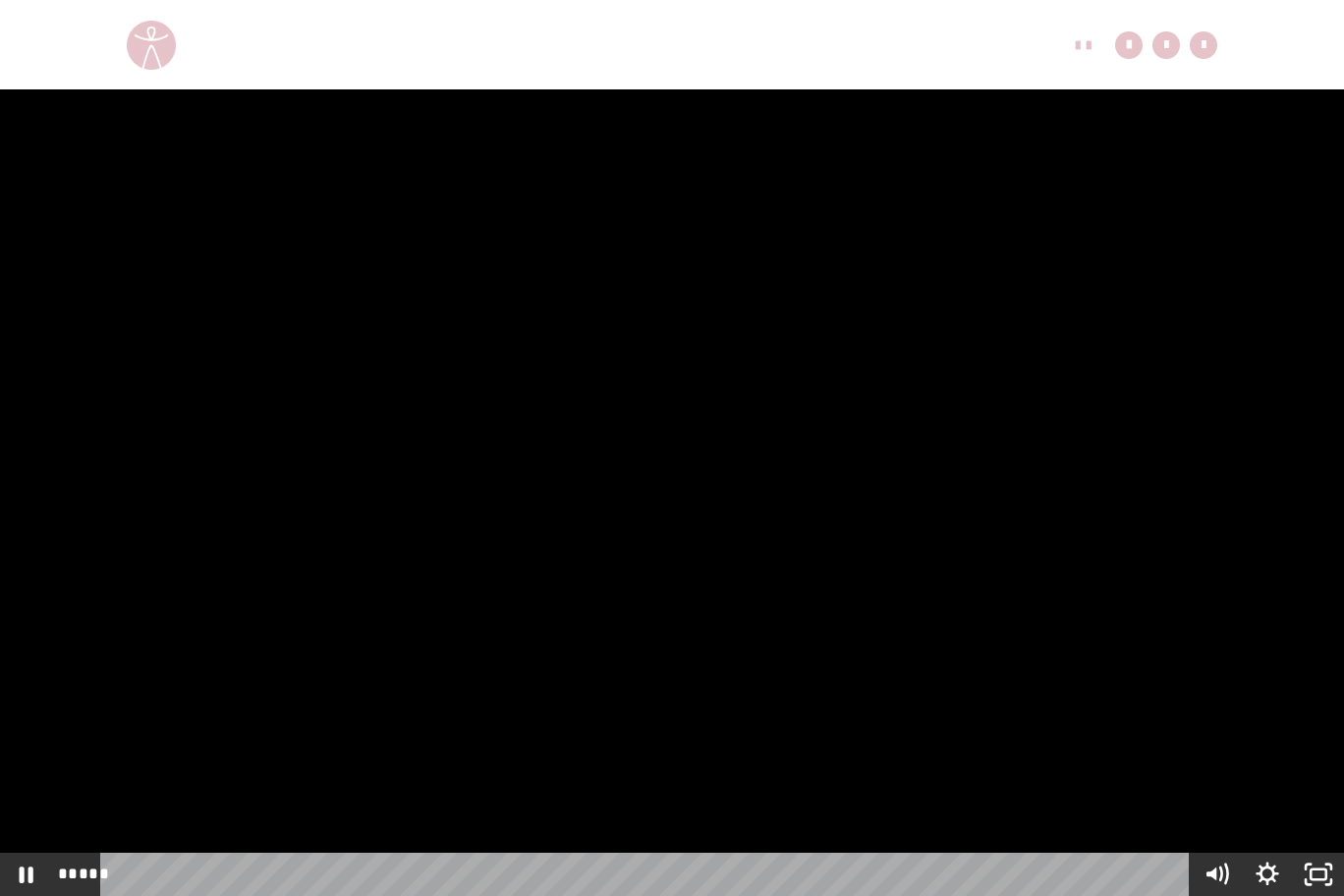 click at bounding box center [672, 448] 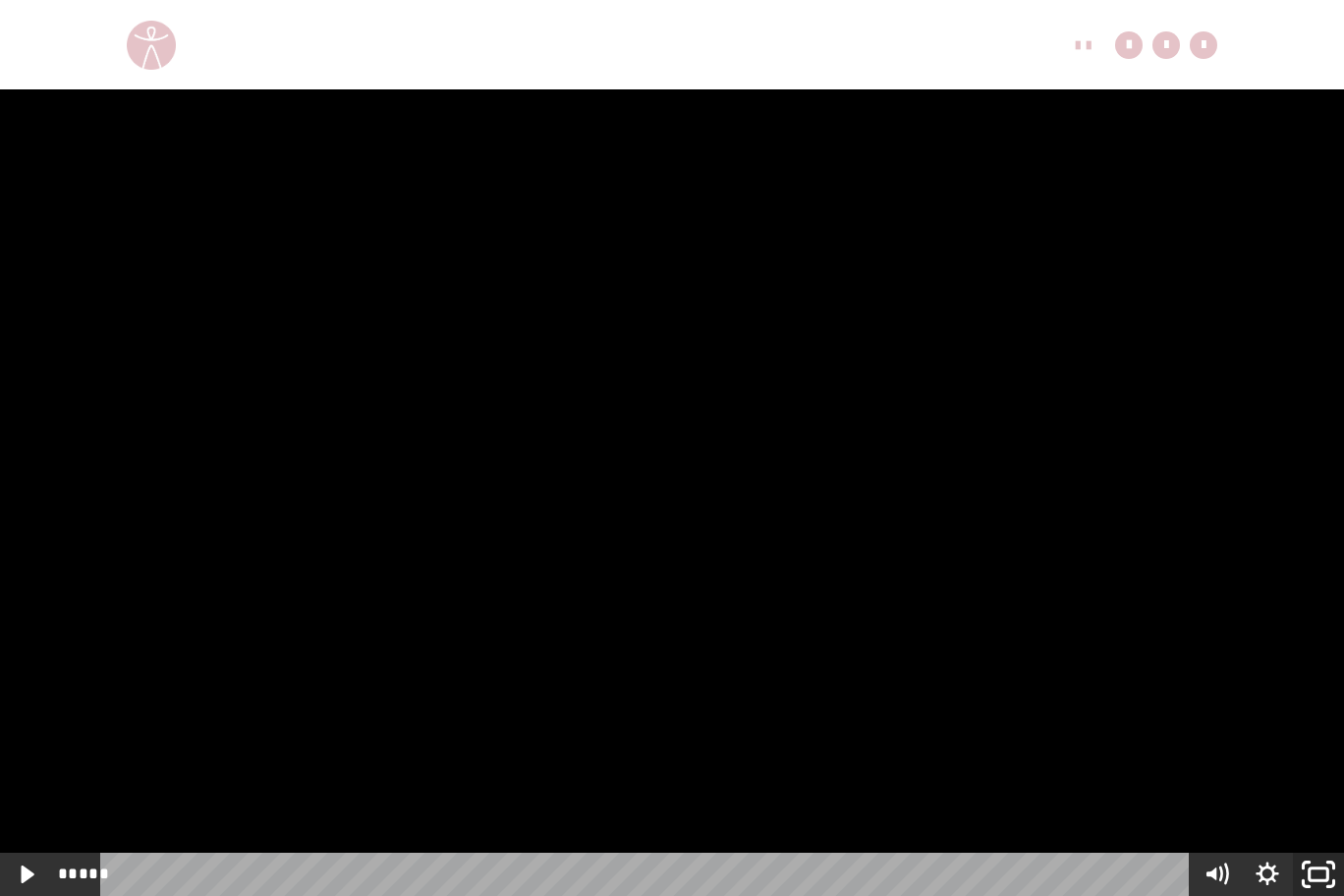 click 